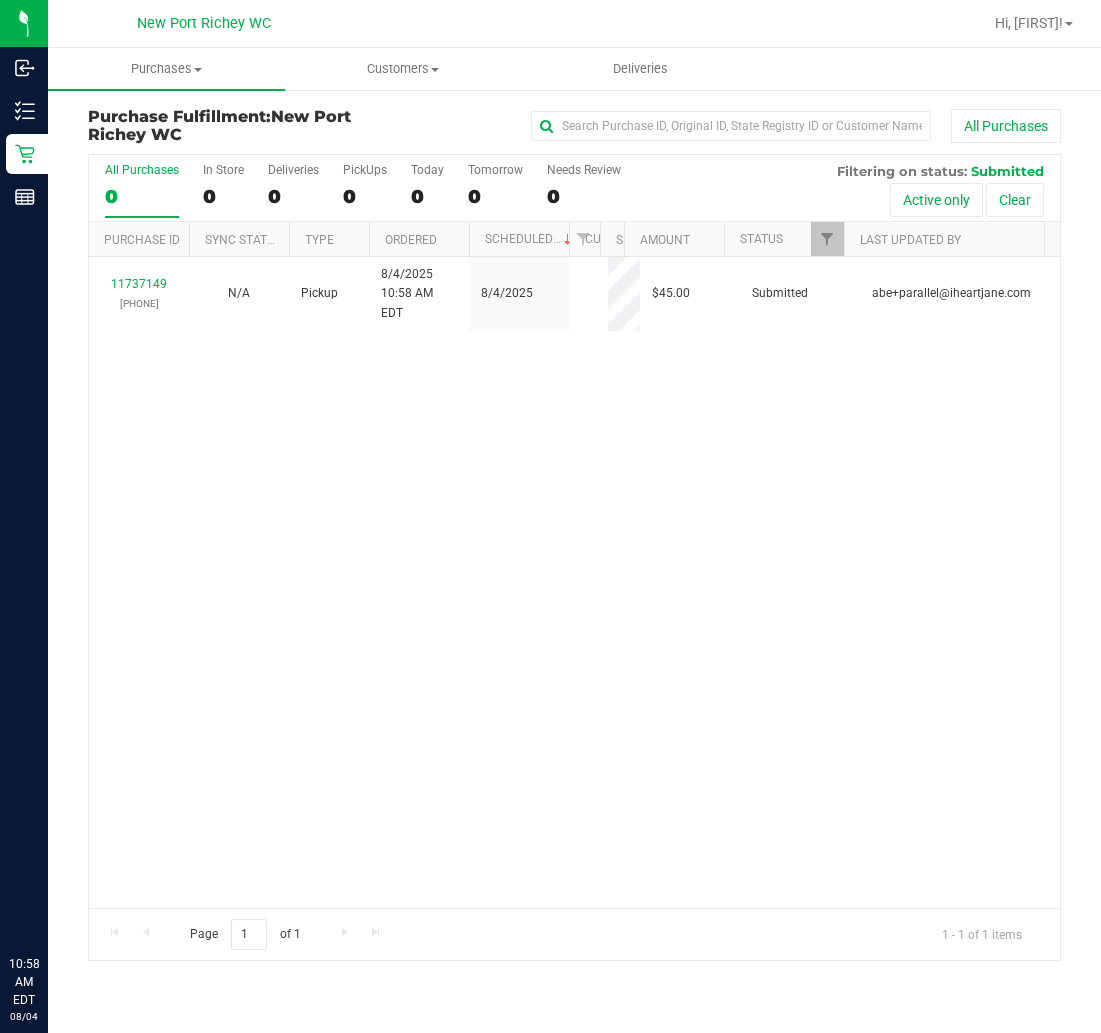 scroll, scrollTop: 0, scrollLeft: 0, axis: both 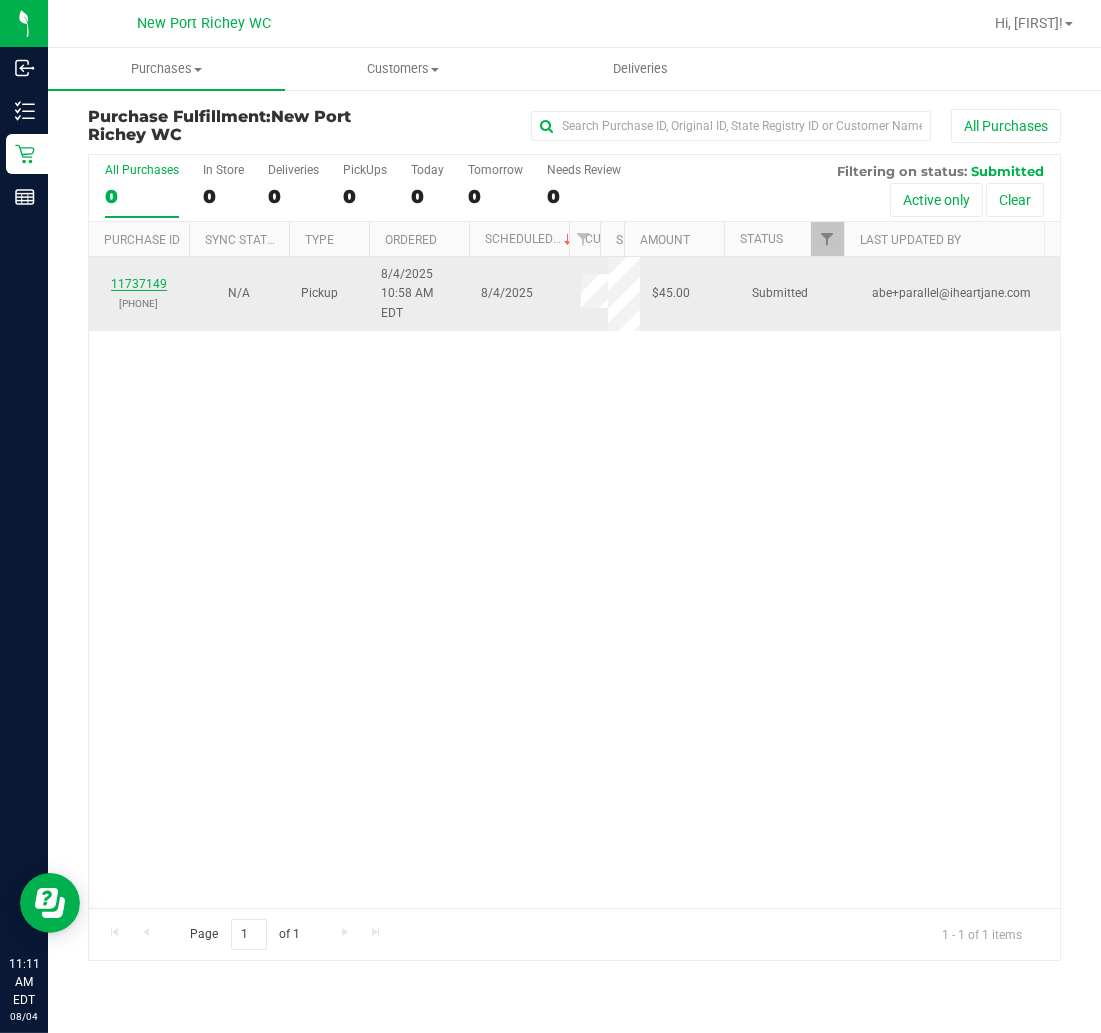 click on "11737149" at bounding box center (139, 284) 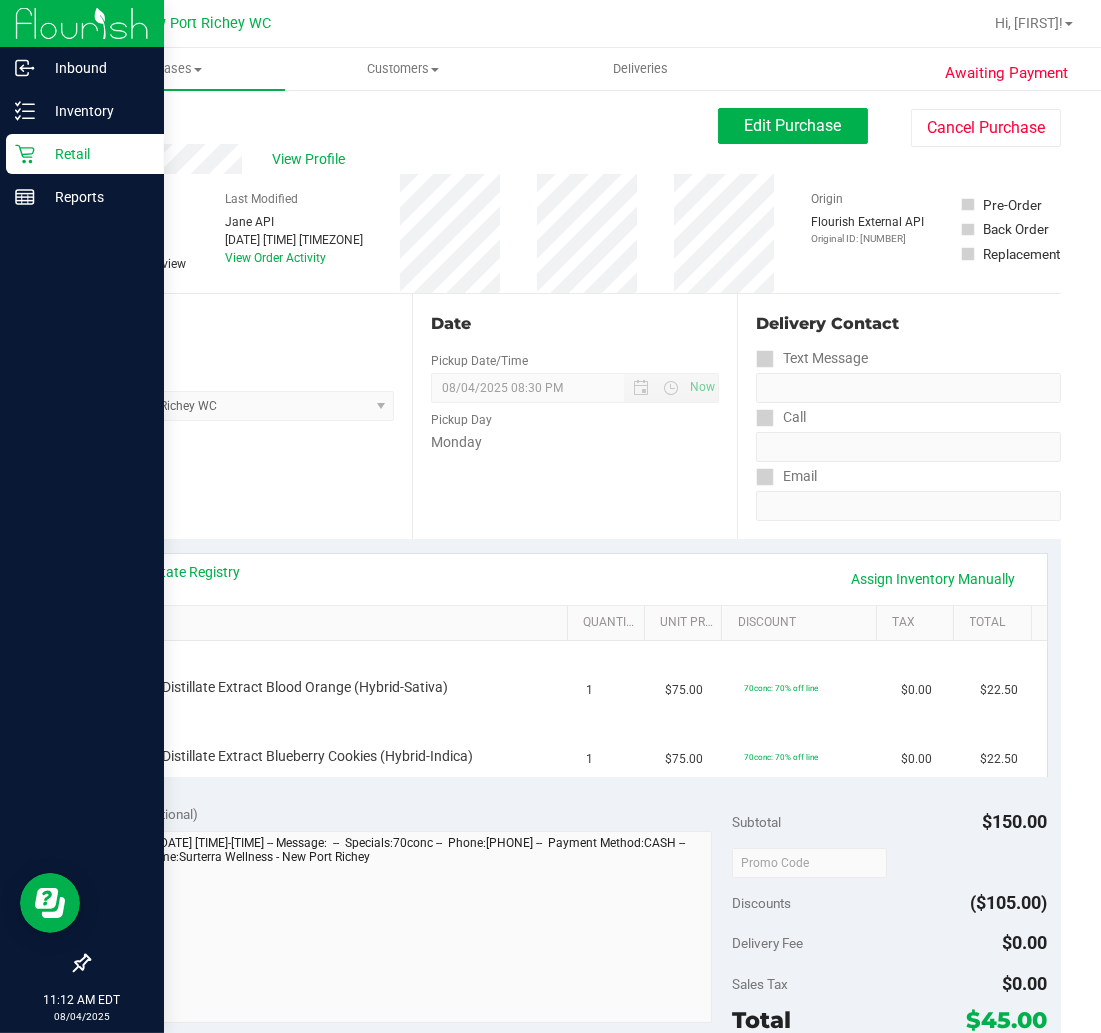 click on "Retail" at bounding box center (95, 154) 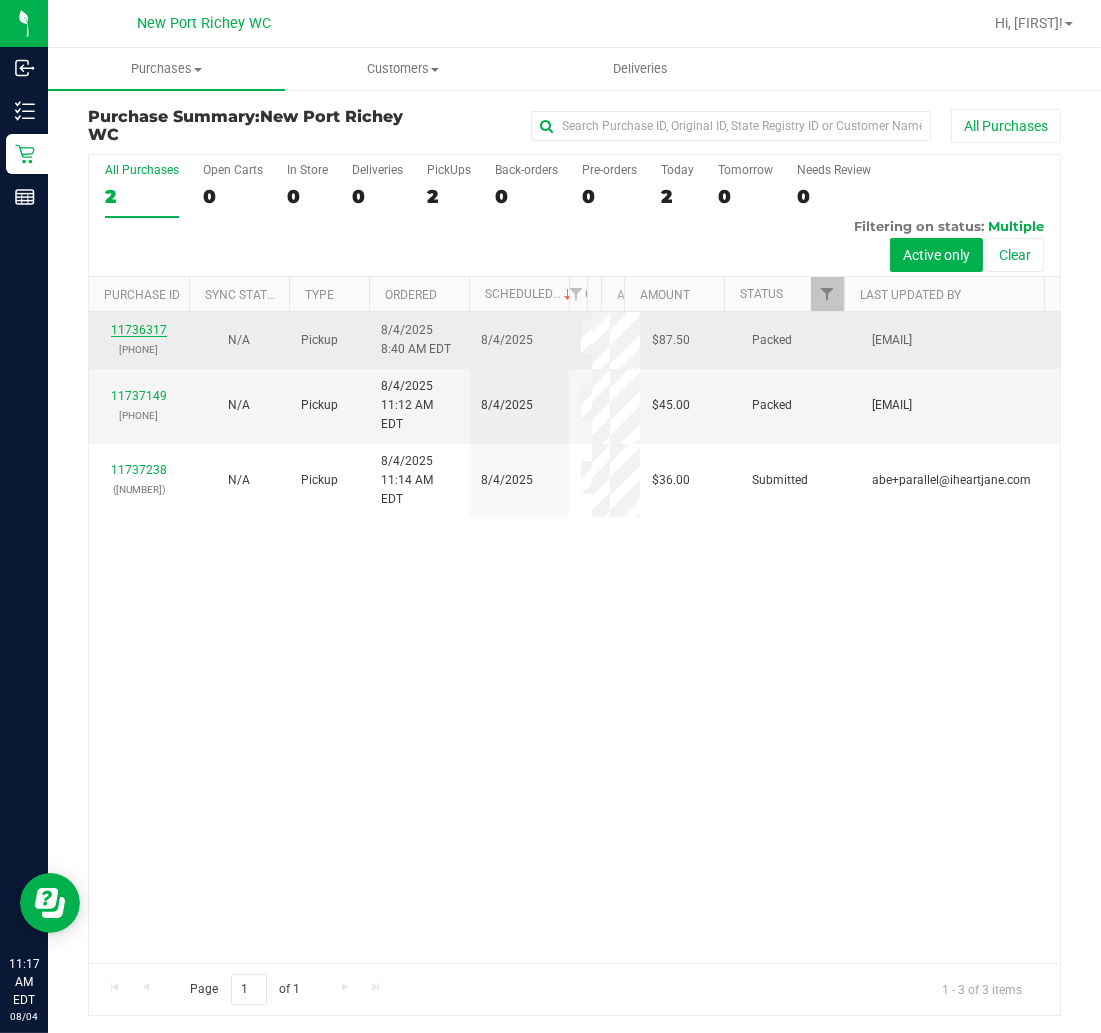 click on "11736317" at bounding box center (139, 330) 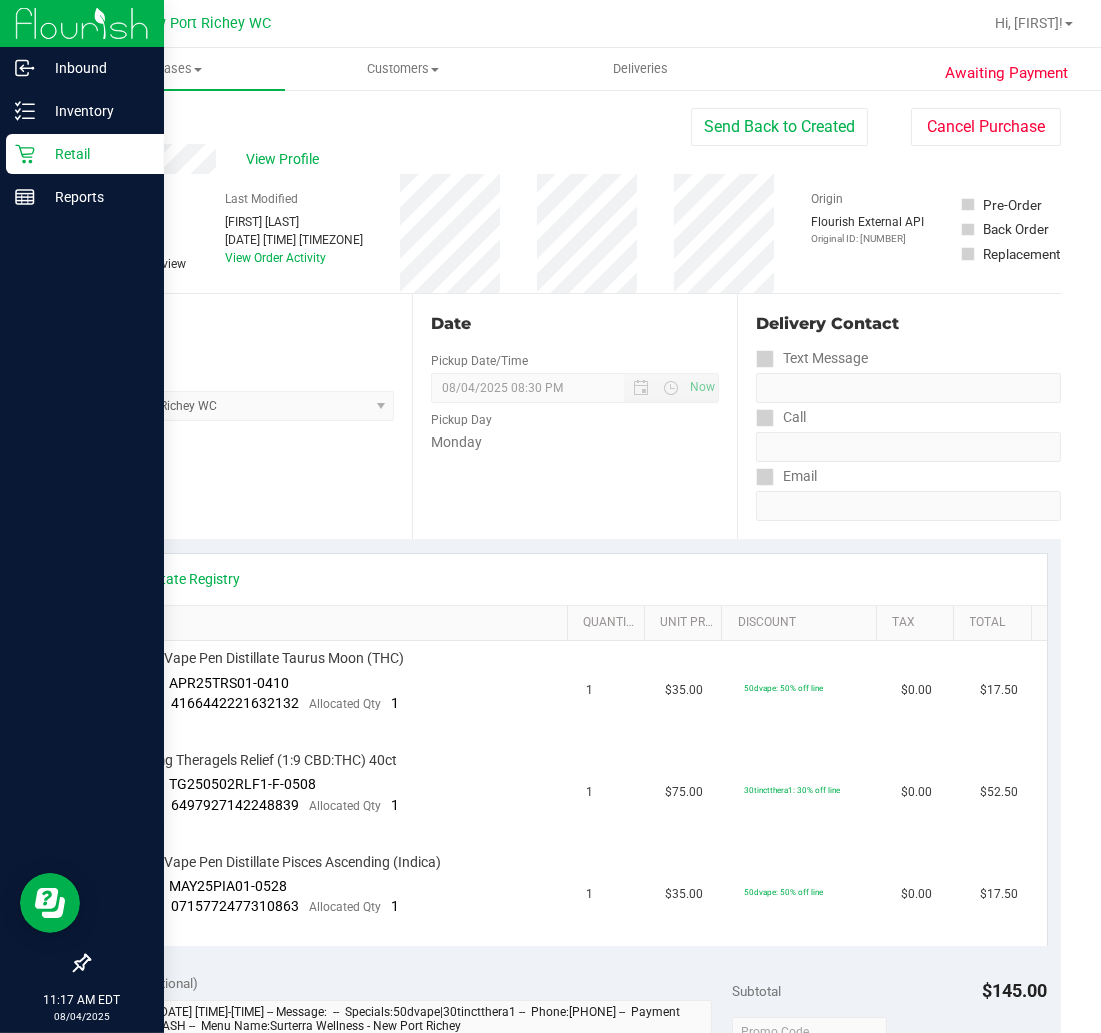 click 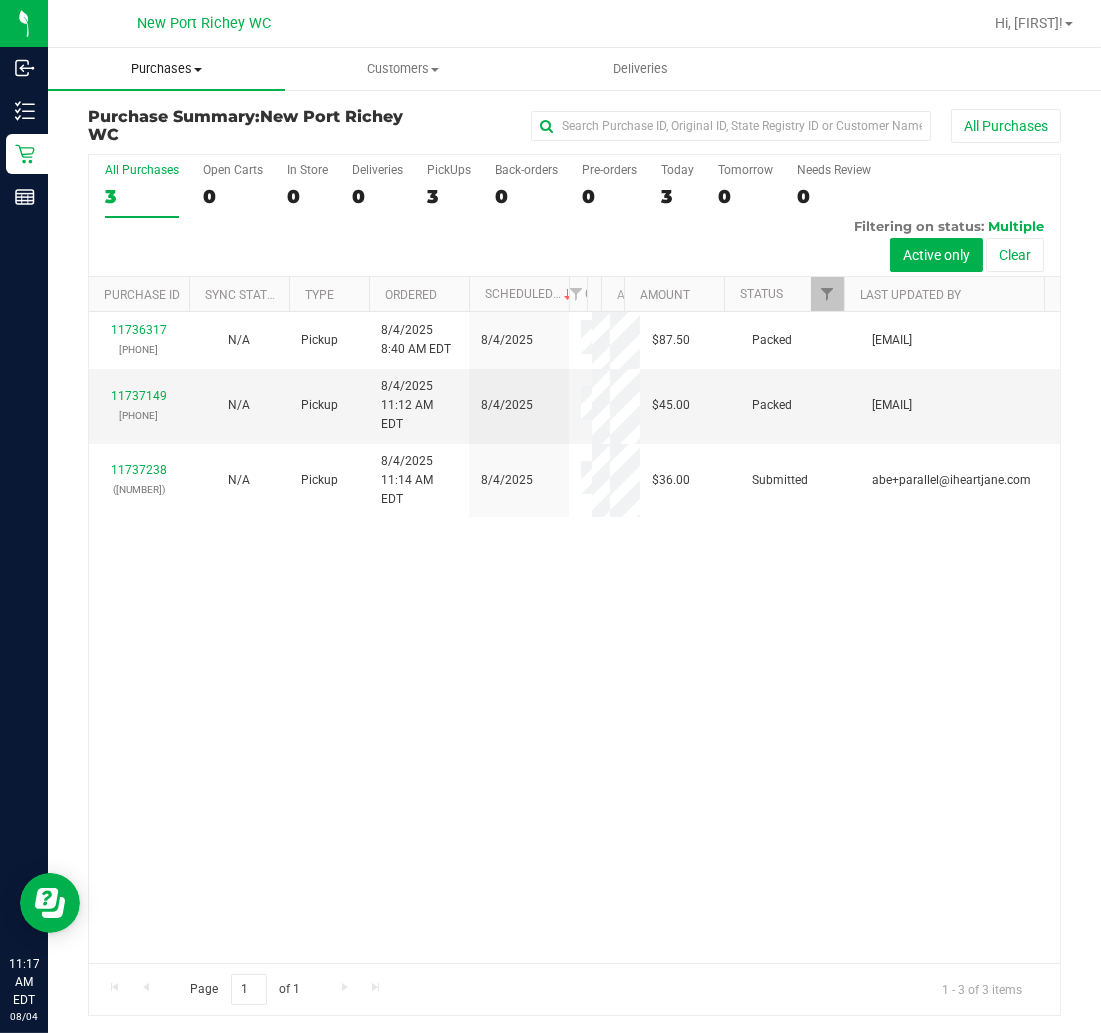 click on "Purchases" at bounding box center [166, 69] 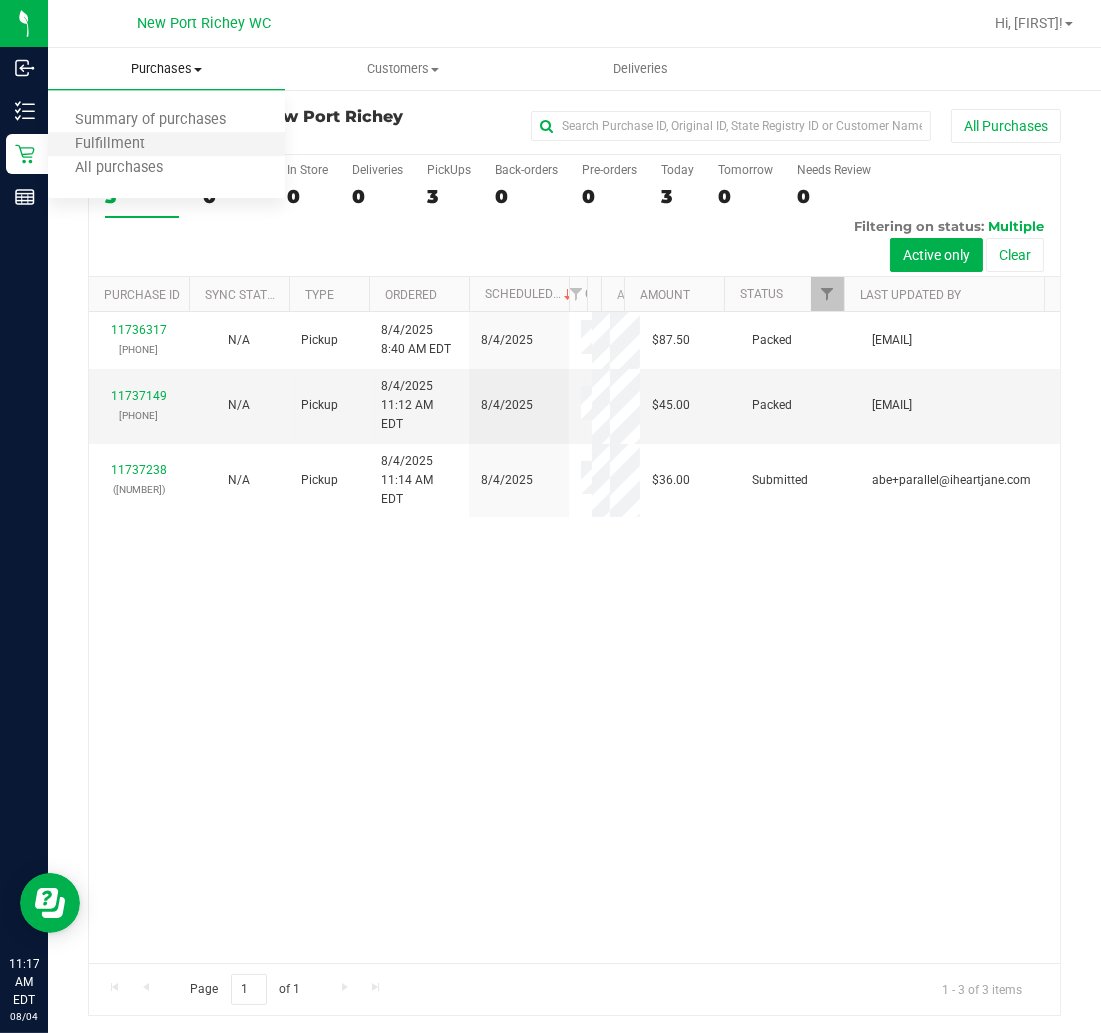 click on "Fulfillment" at bounding box center [166, 145] 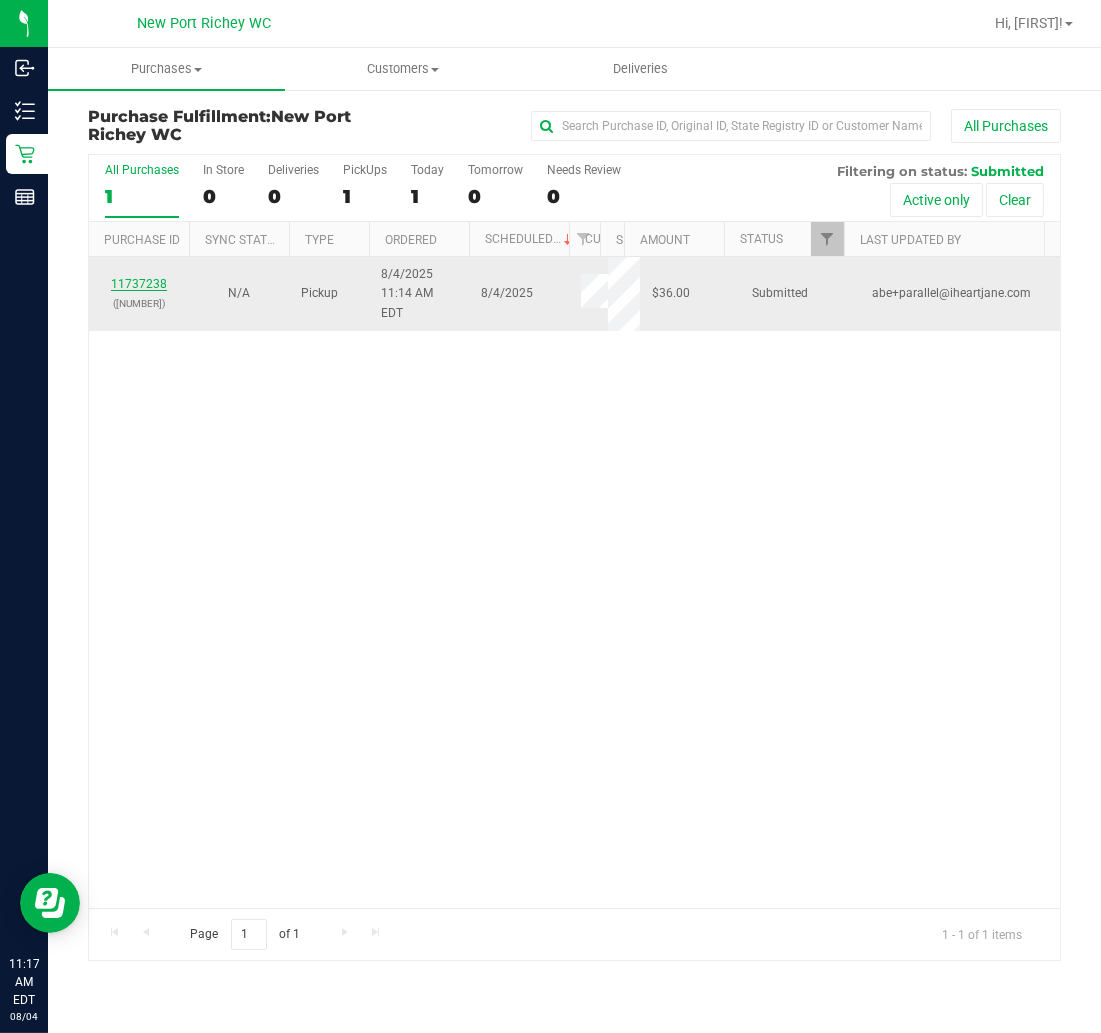 click on "11737238" at bounding box center (139, 284) 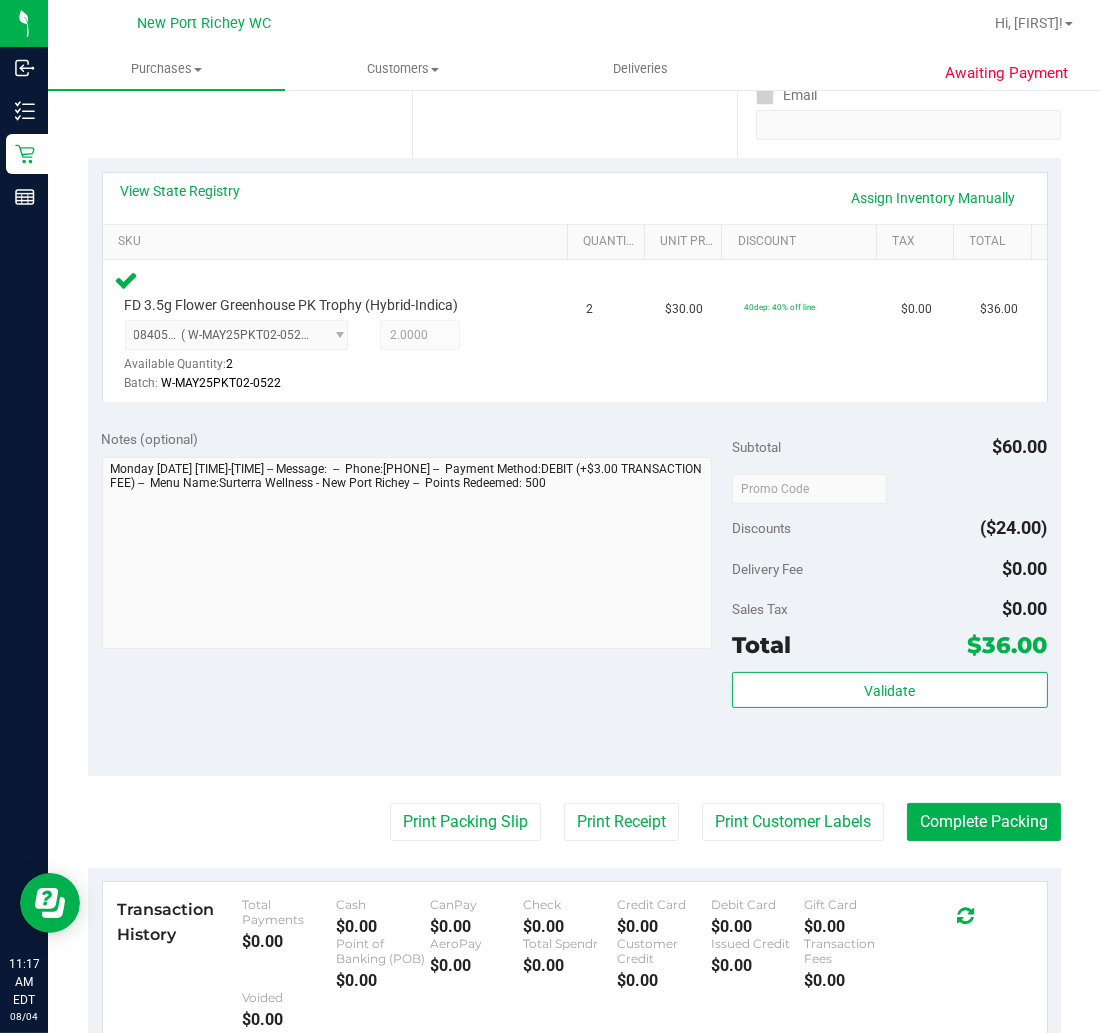 scroll, scrollTop: 555, scrollLeft: 0, axis: vertical 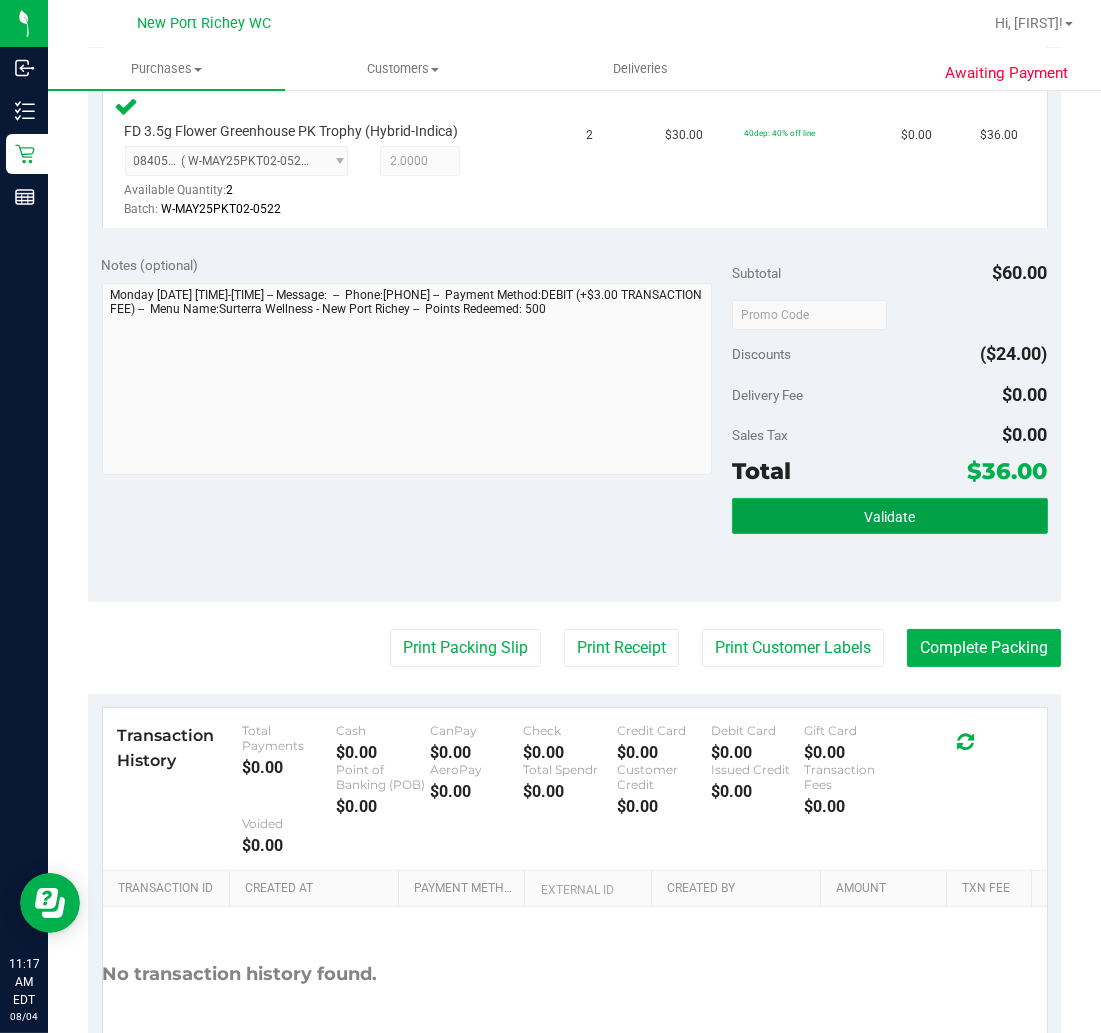 click on "Validate" at bounding box center [889, 516] 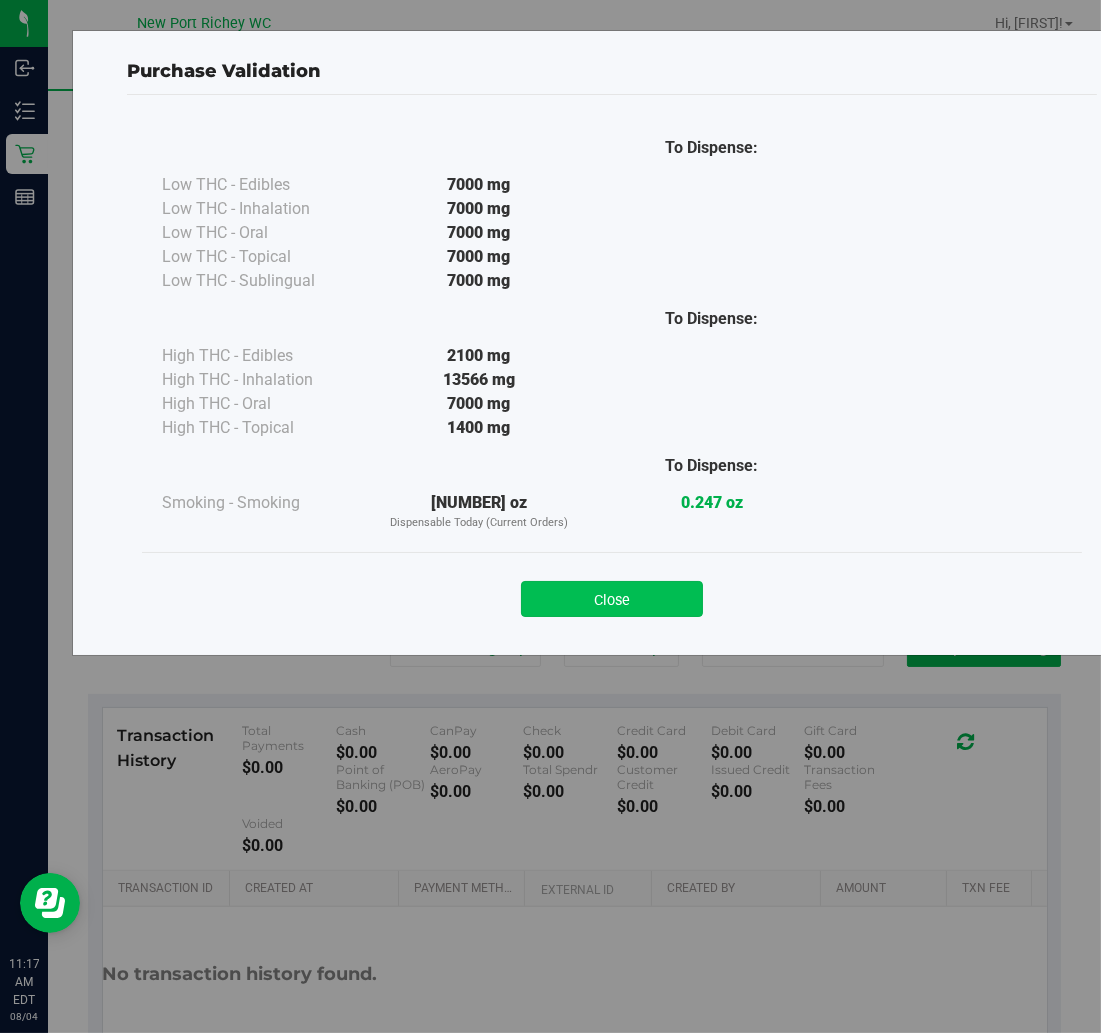 click on "Close" at bounding box center (612, 599) 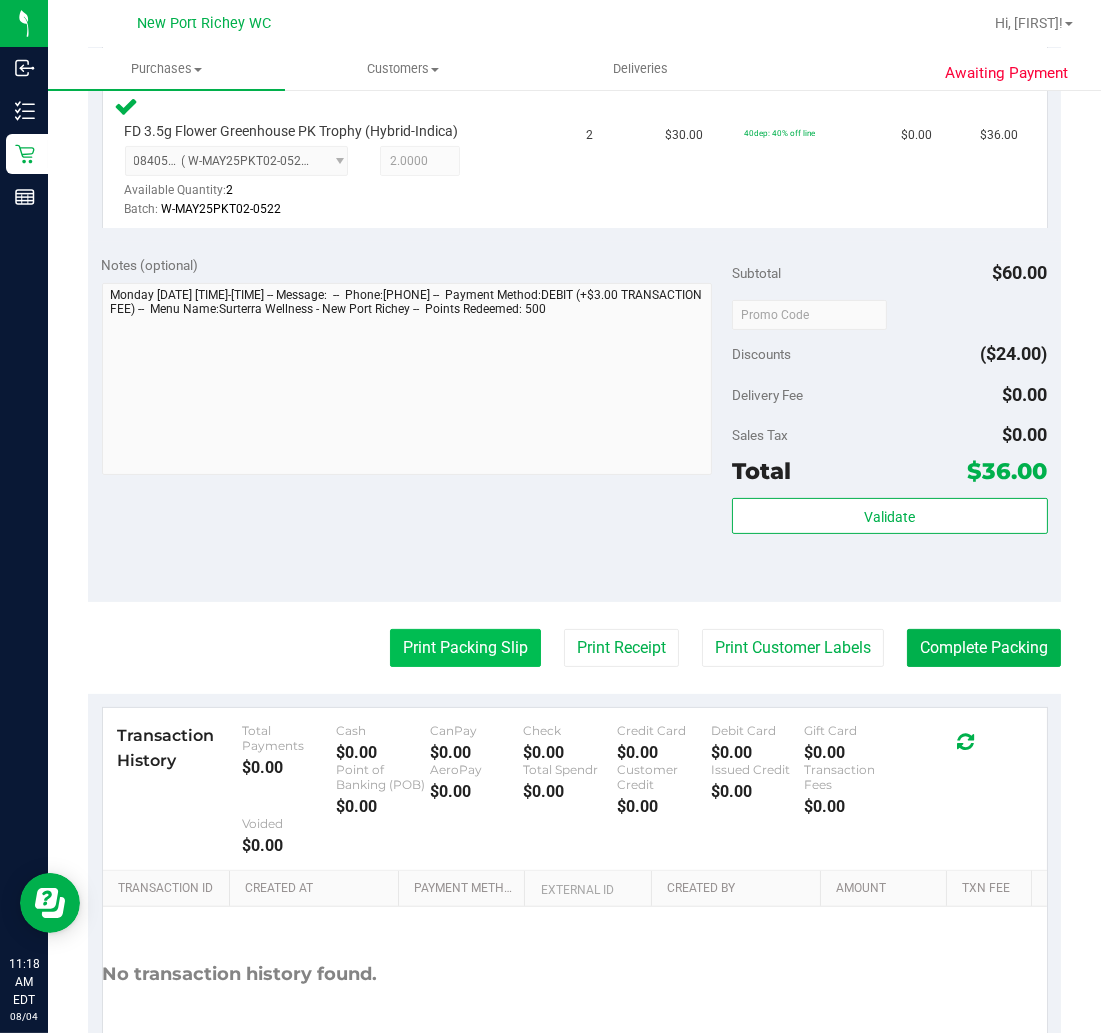 click on "Print Packing Slip" at bounding box center [465, 648] 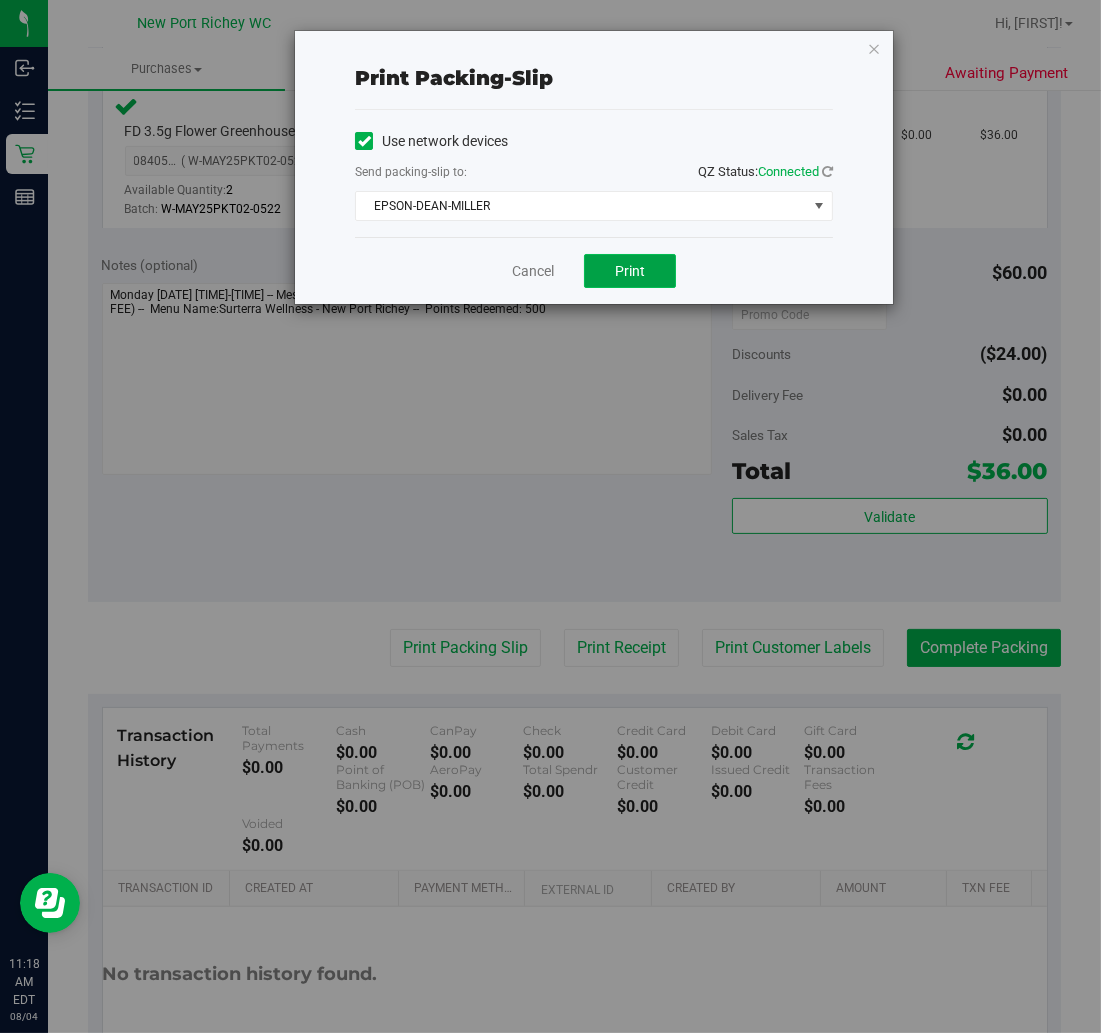 click on "Print" at bounding box center [630, 271] 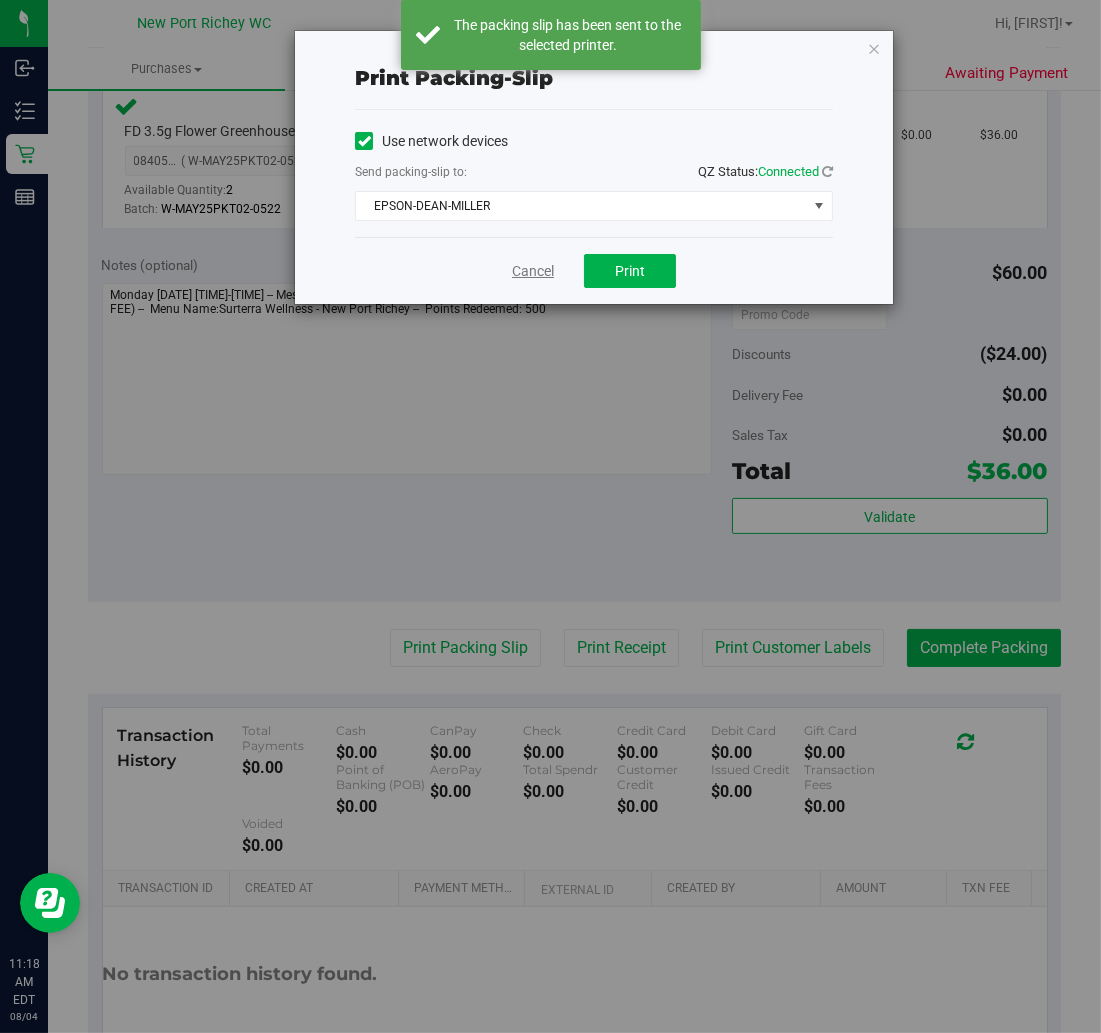 click on "Cancel" at bounding box center [533, 271] 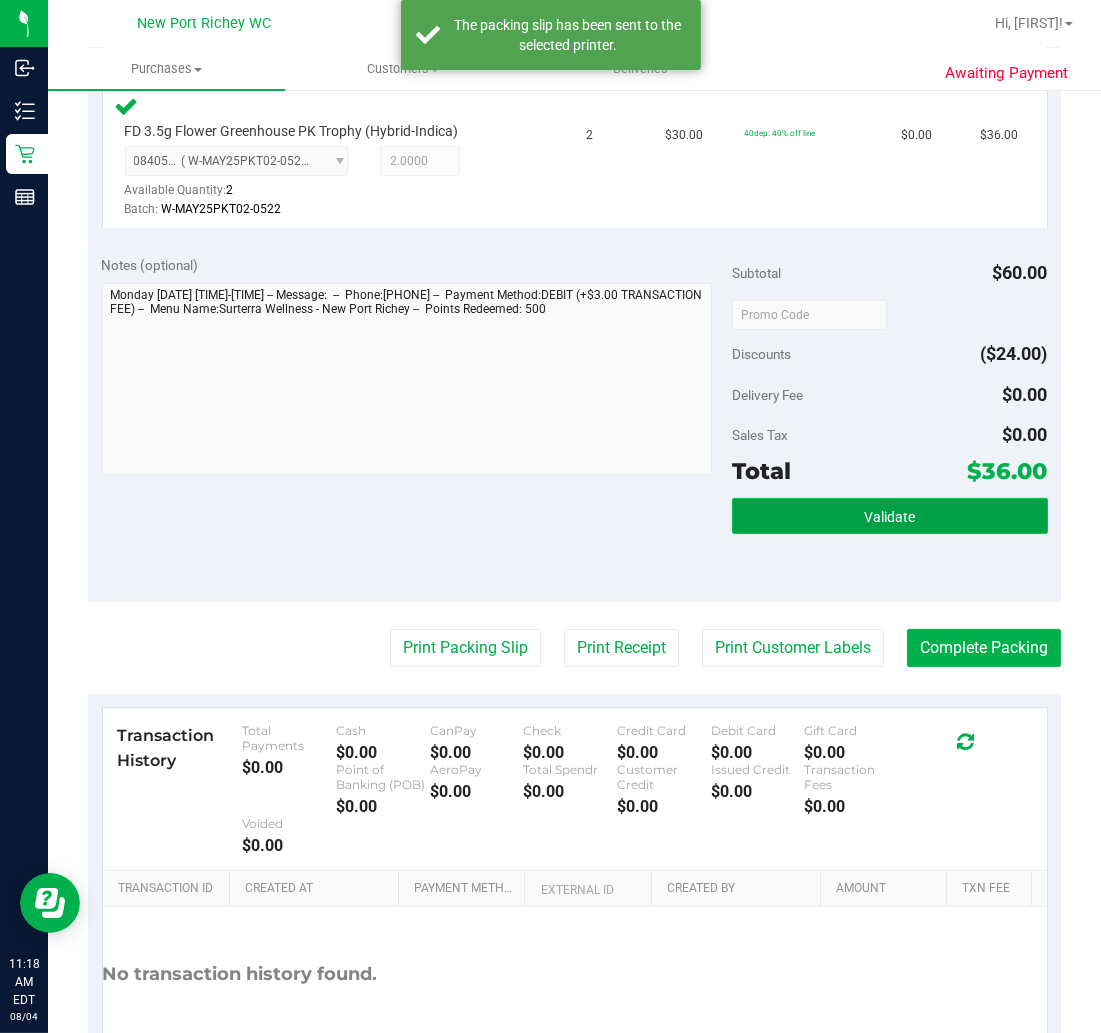 click on "Validate" at bounding box center (889, 516) 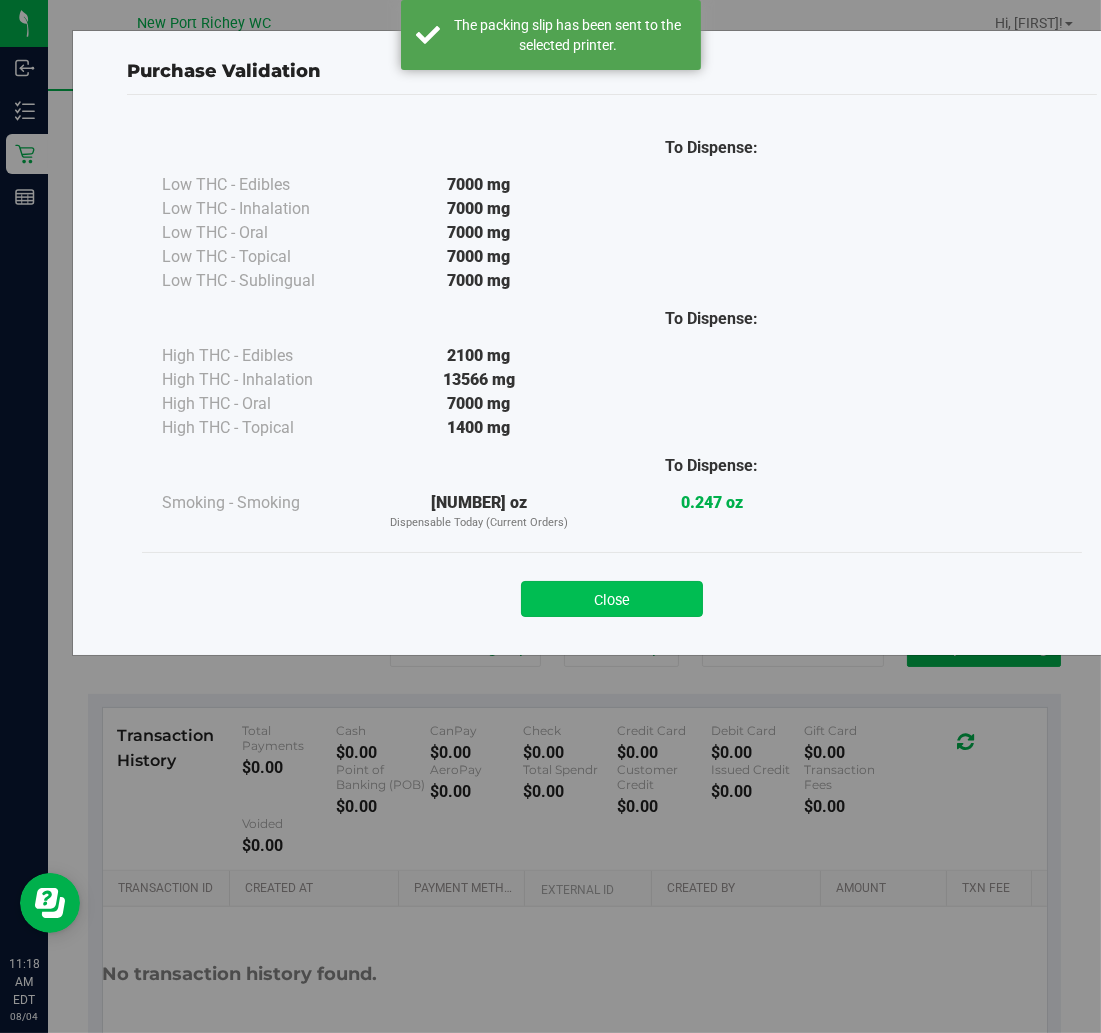 click on "Close" at bounding box center (612, 599) 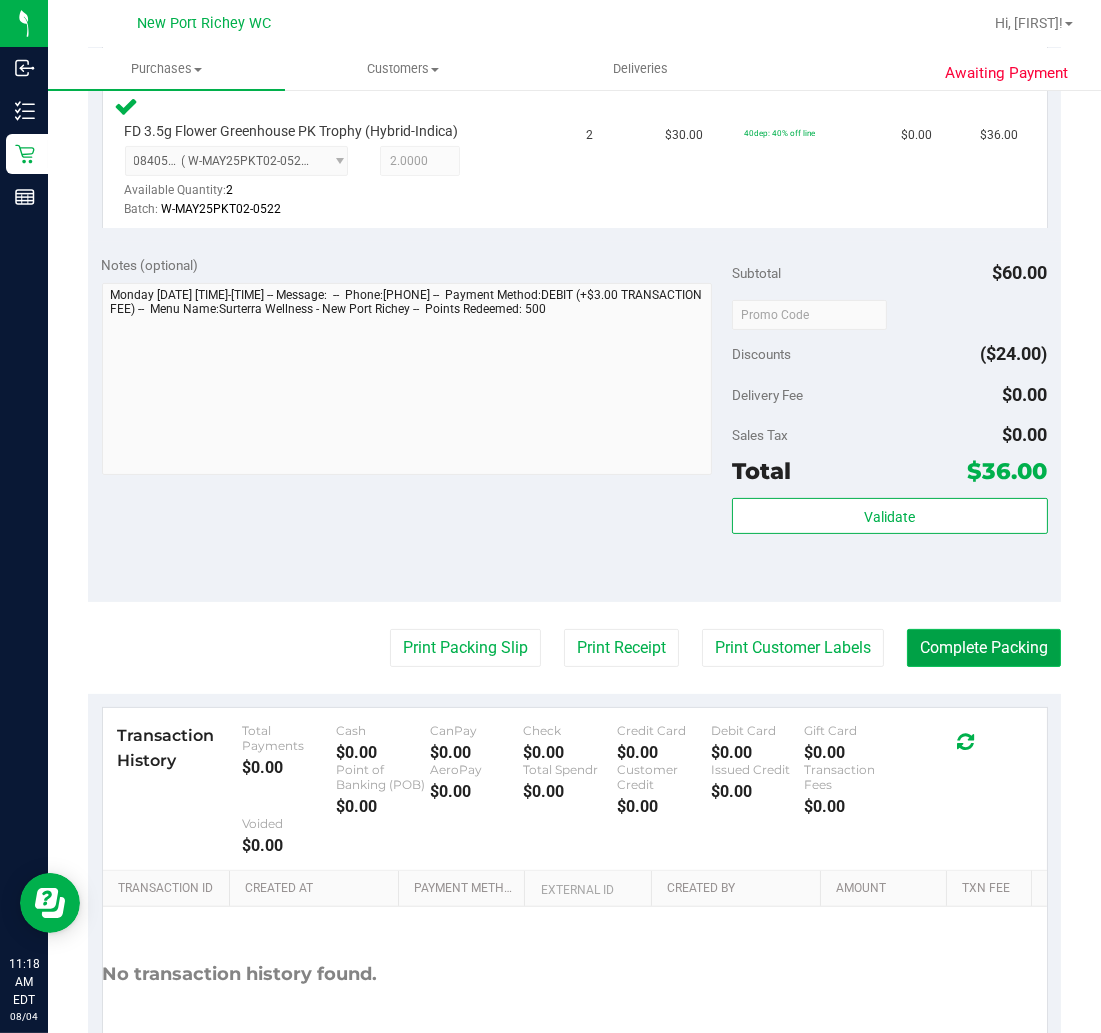 click on "Complete Packing" at bounding box center (984, 648) 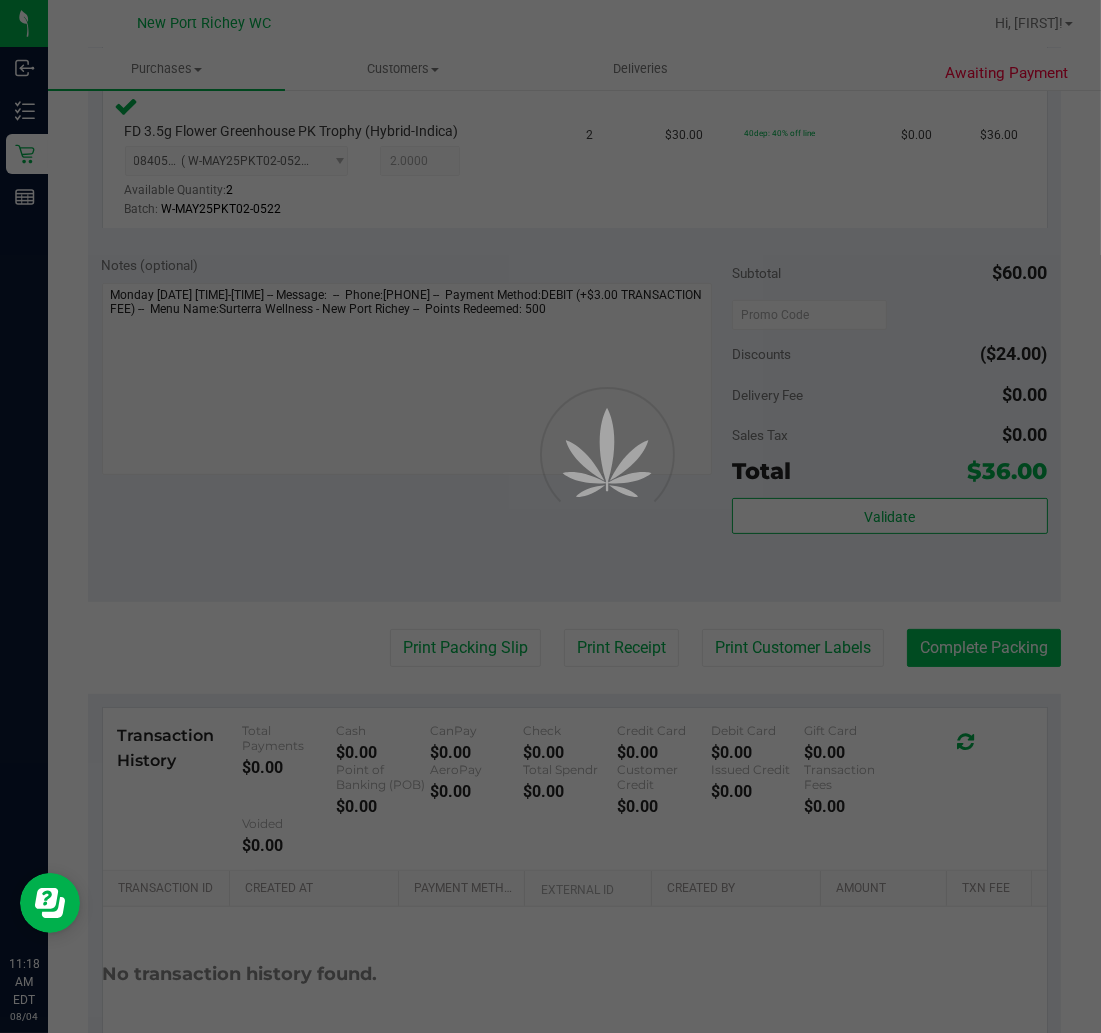 scroll, scrollTop: 0, scrollLeft: 0, axis: both 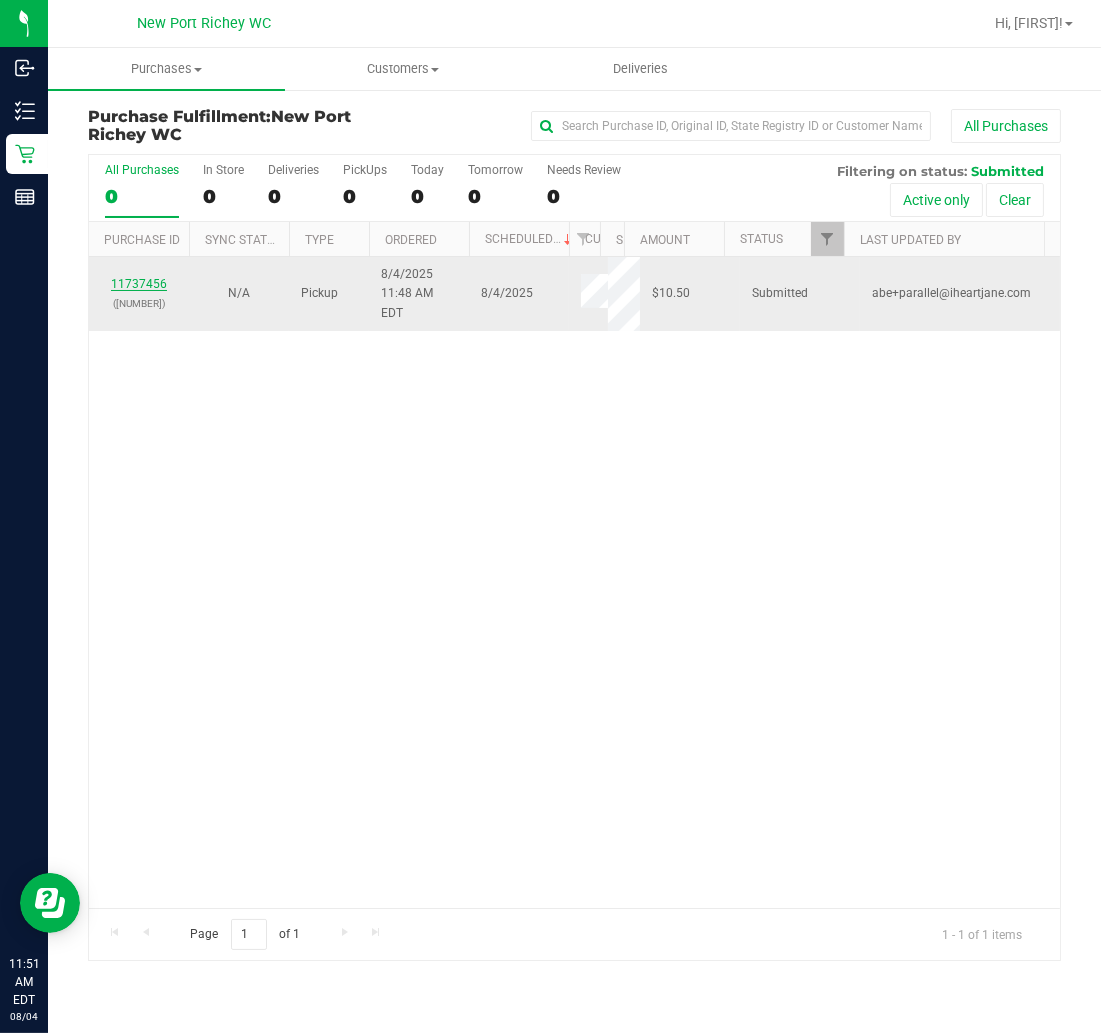click on "11737456" at bounding box center [139, 284] 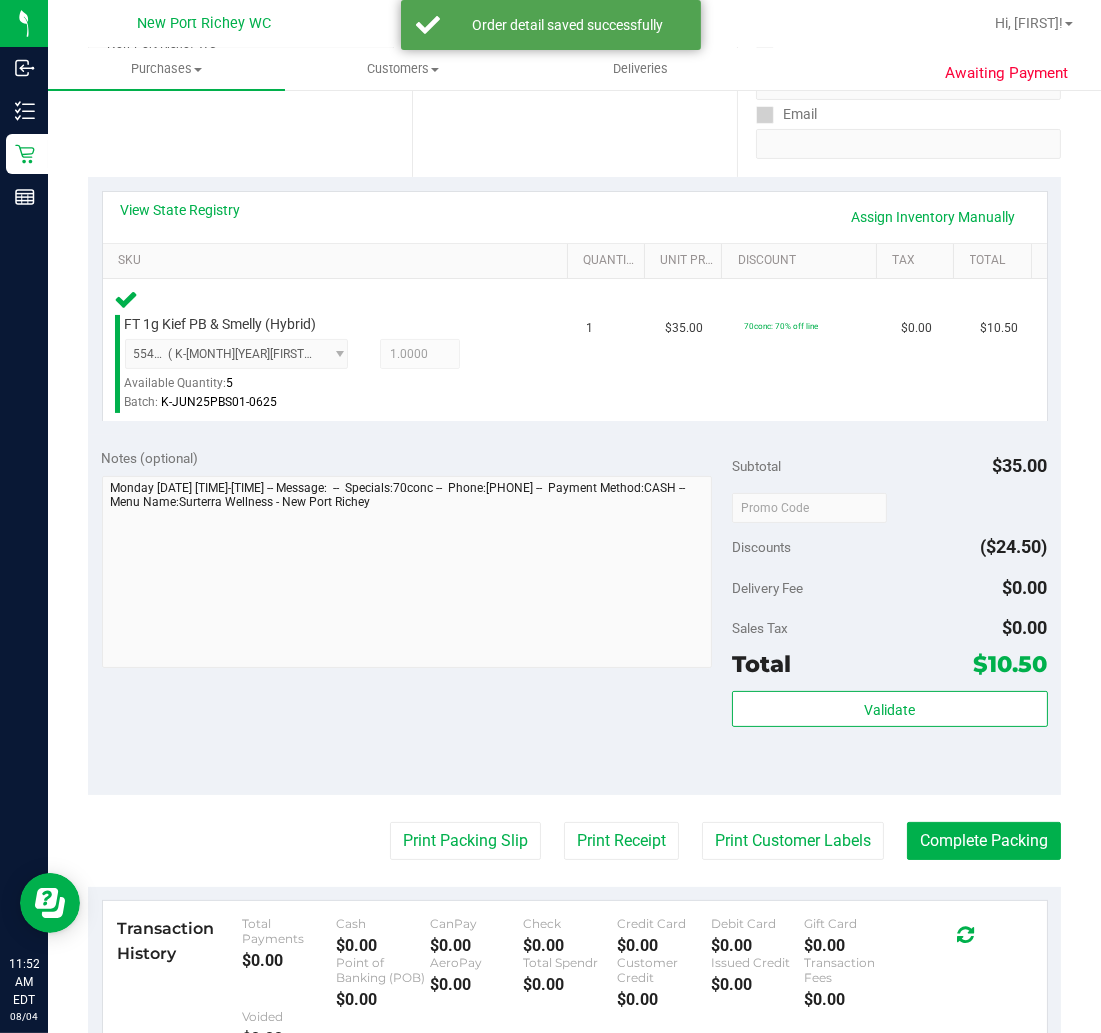scroll, scrollTop: 444, scrollLeft: 0, axis: vertical 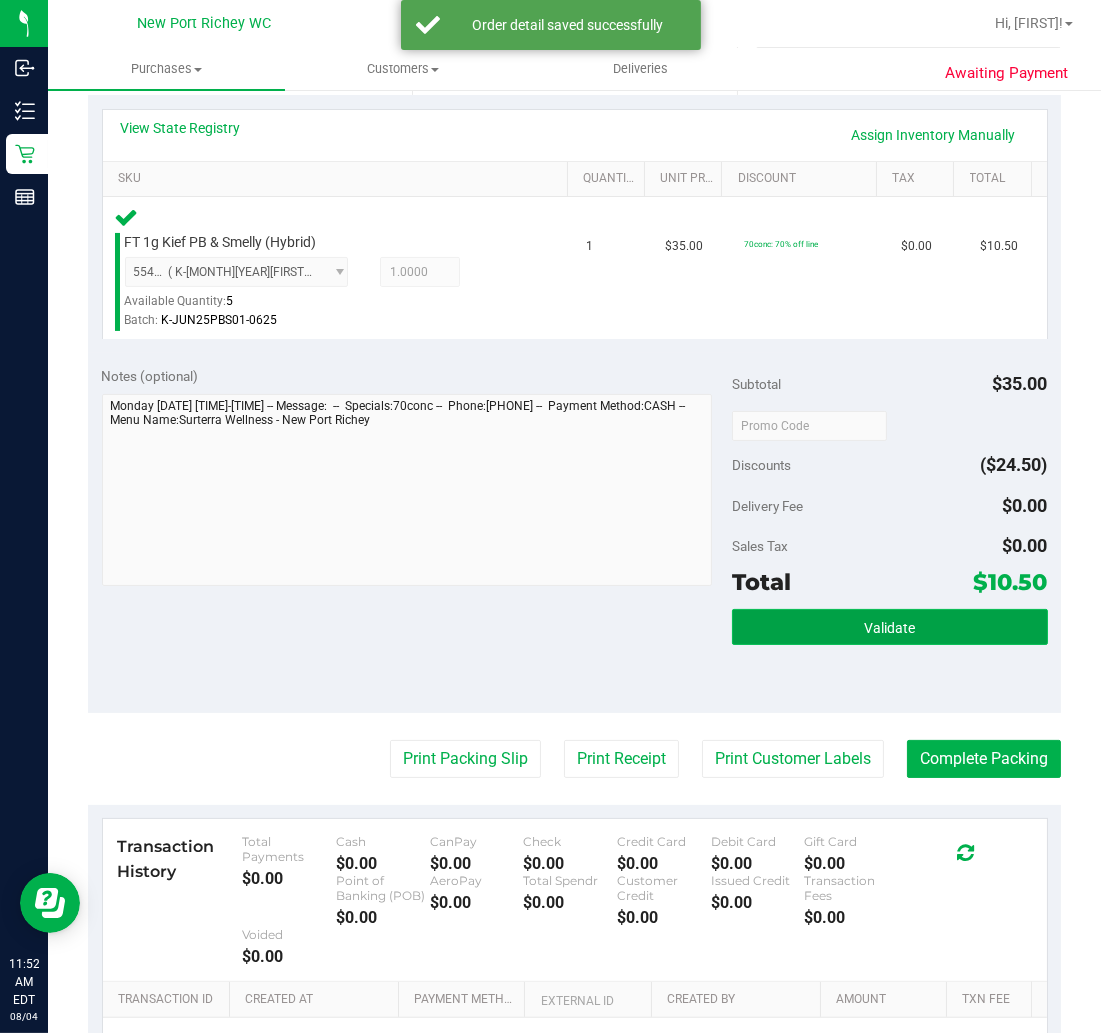 click on "Validate" at bounding box center (889, 627) 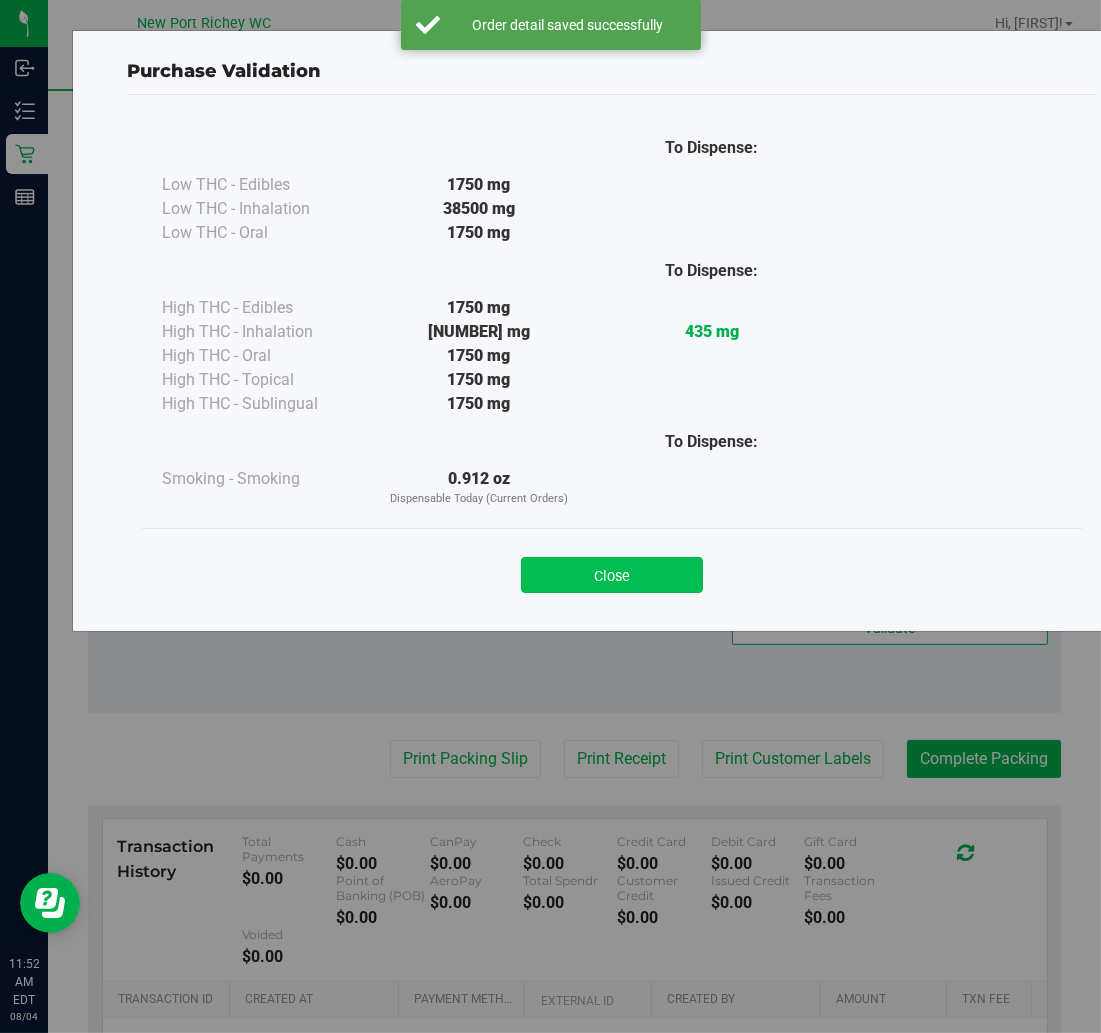 click on "Close" at bounding box center [612, 575] 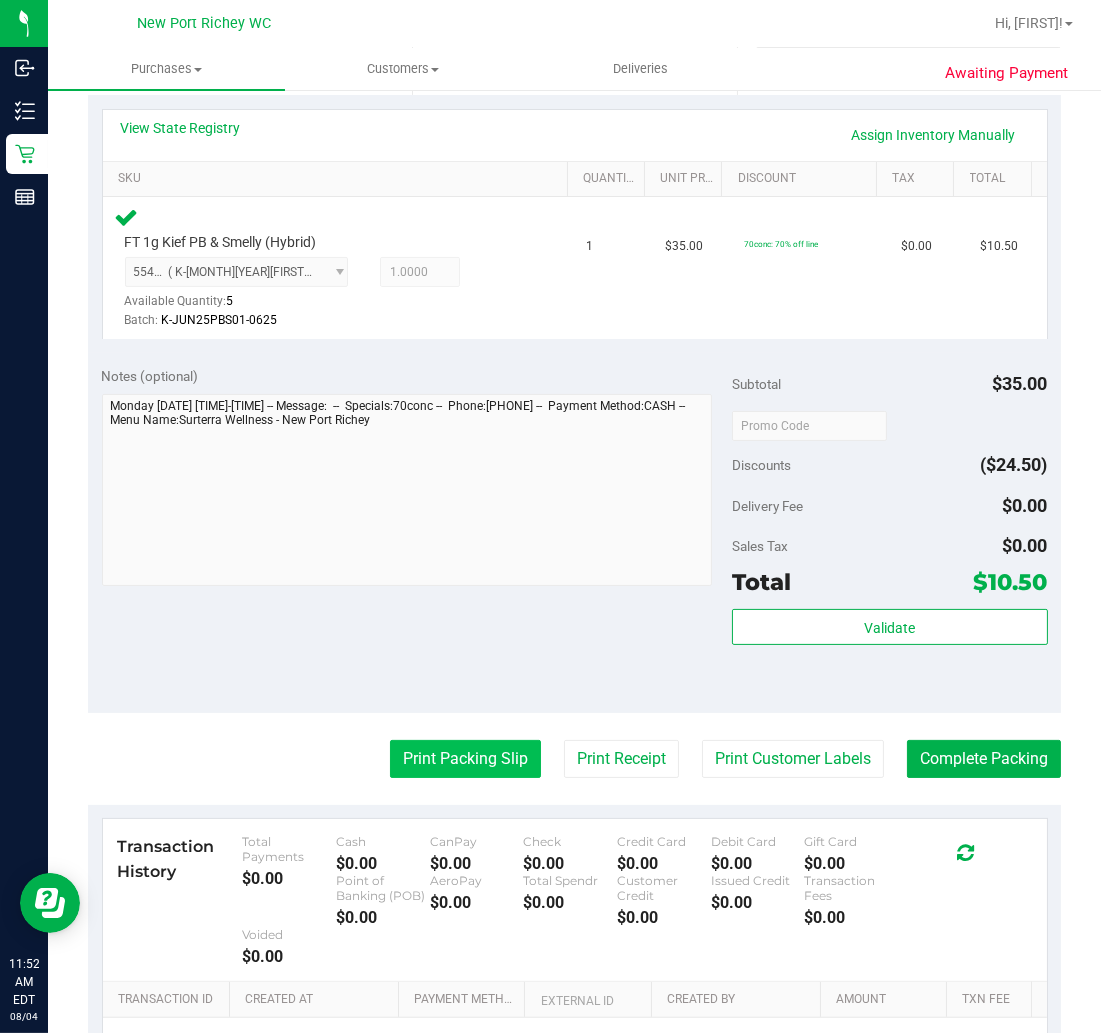 click on "Print Packing Slip" at bounding box center (465, 759) 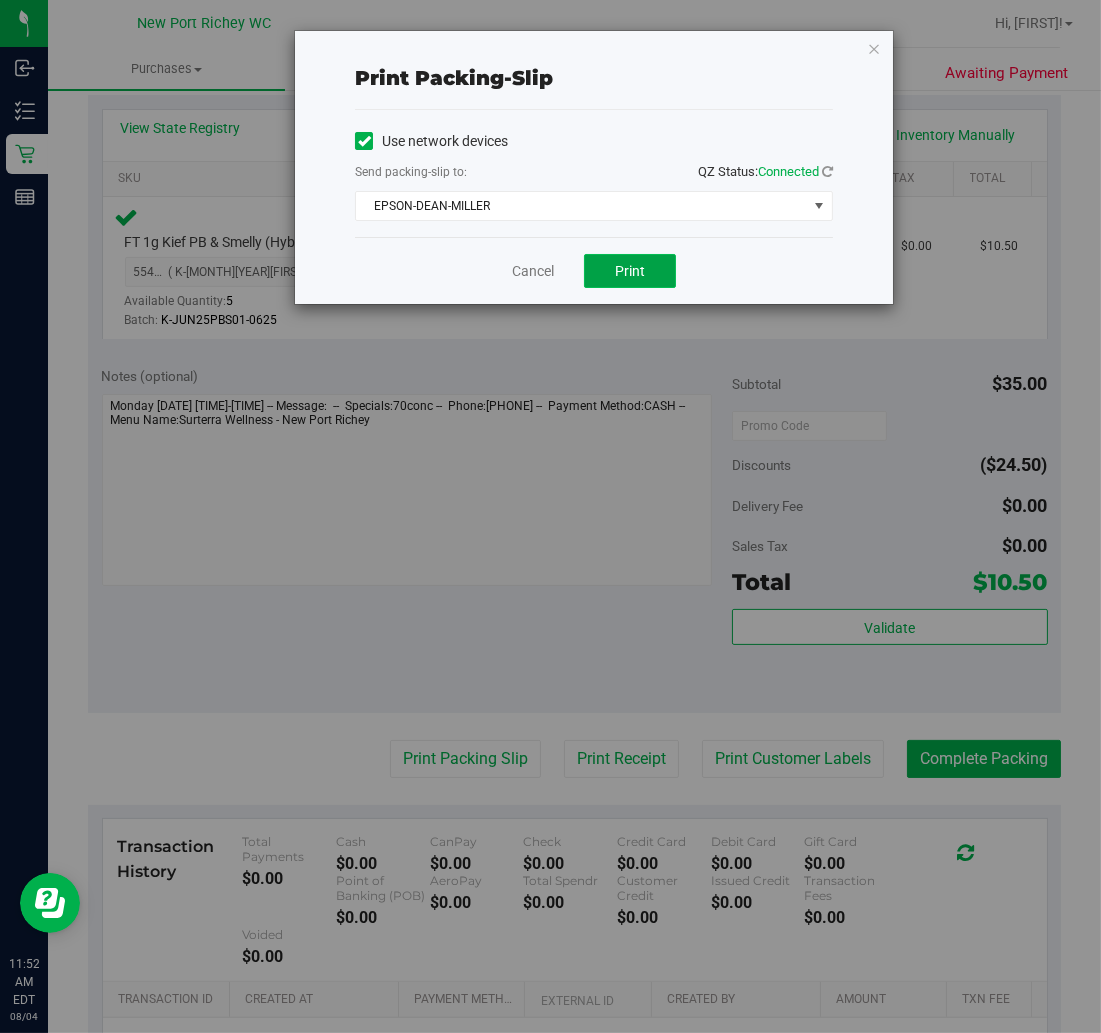 click on "Print" at bounding box center [630, 271] 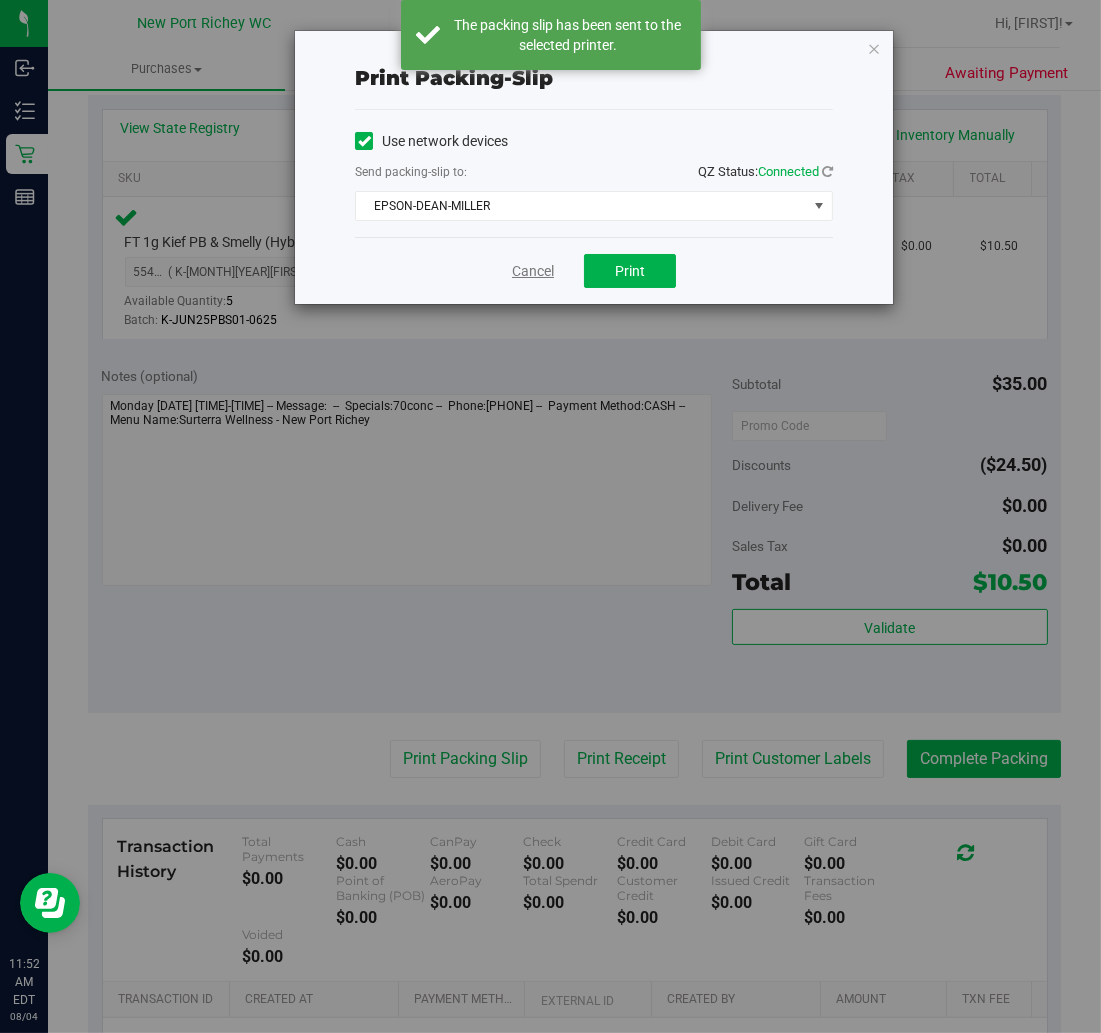 click on "Cancel" at bounding box center [533, 271] 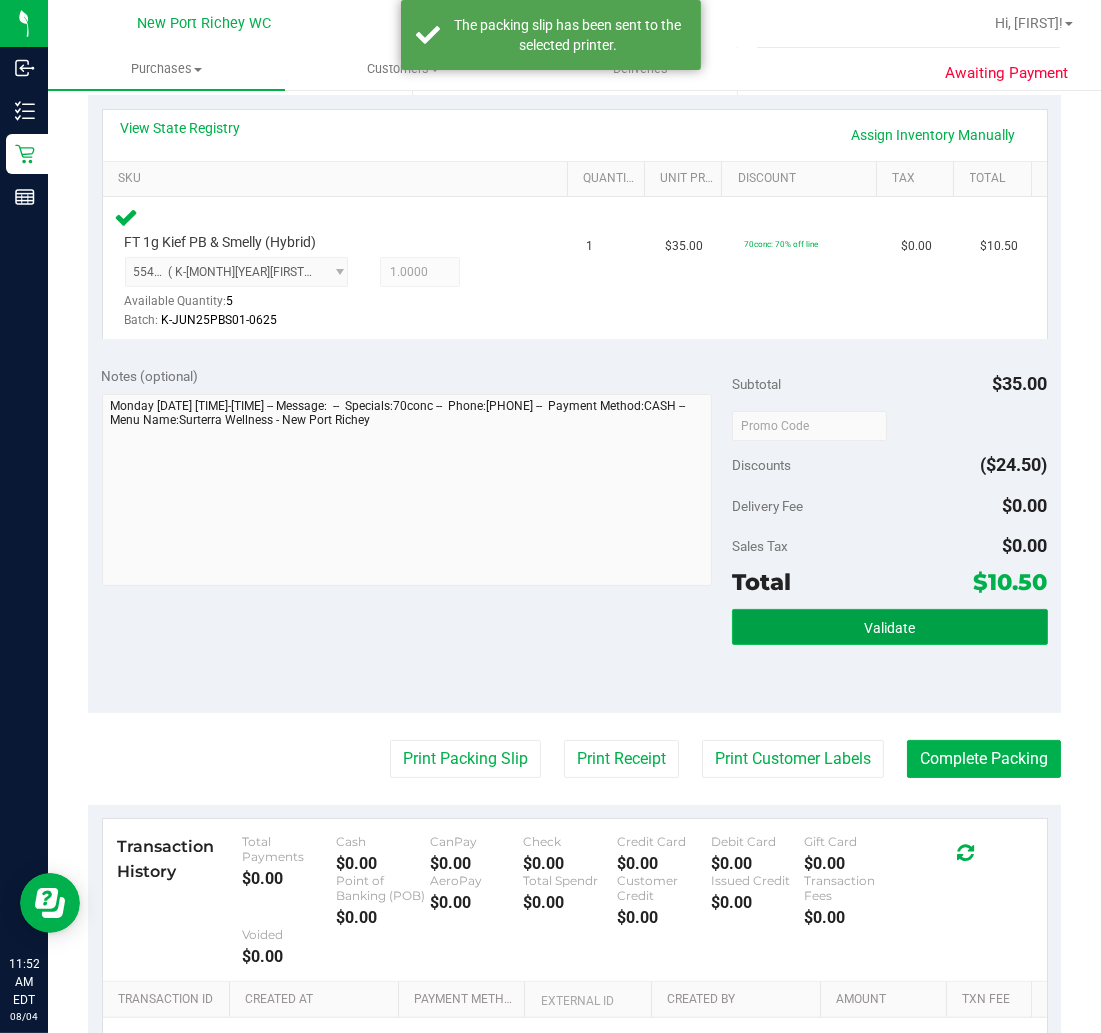 click on "Validate" at bounding box center [889, 627] 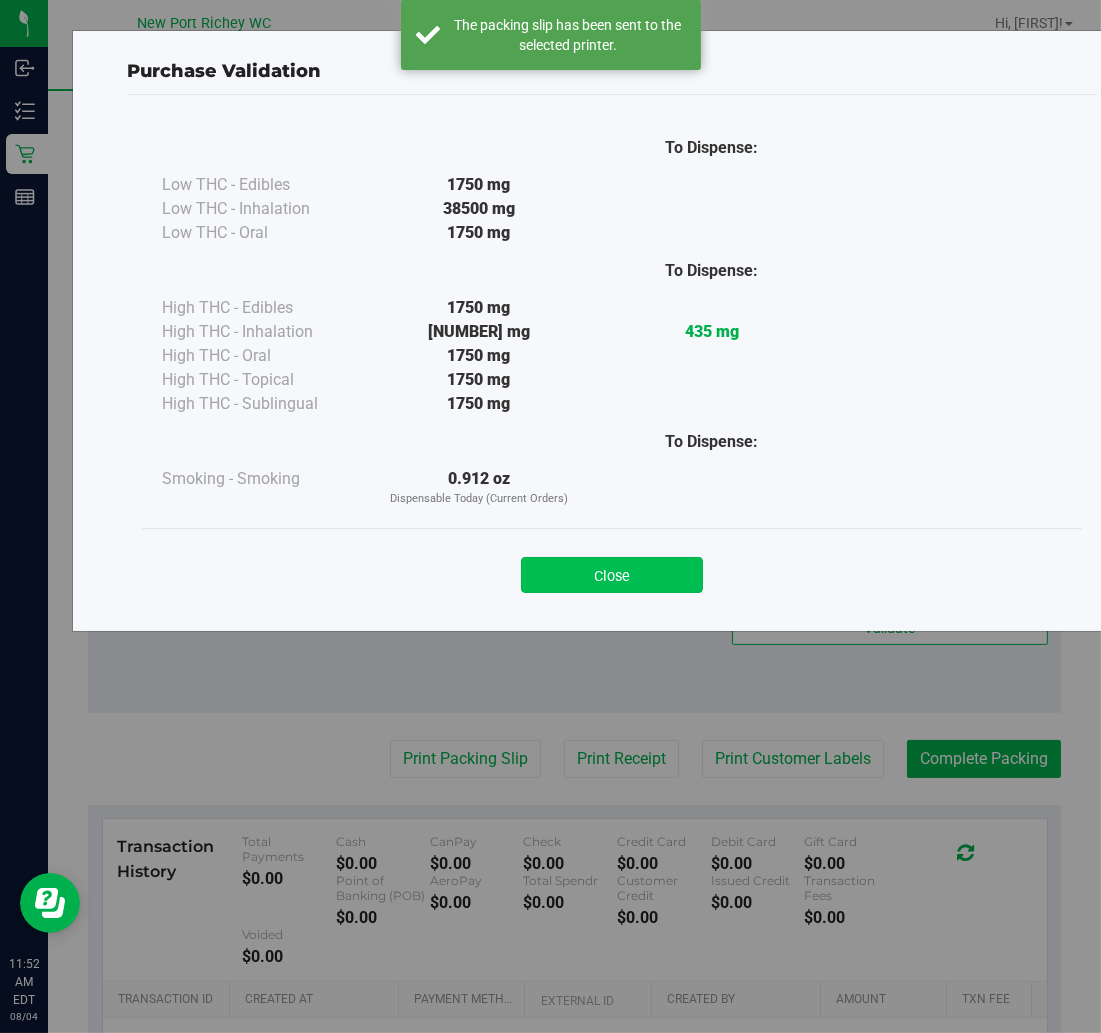 click on "Close" at bounding box center [612, 575] 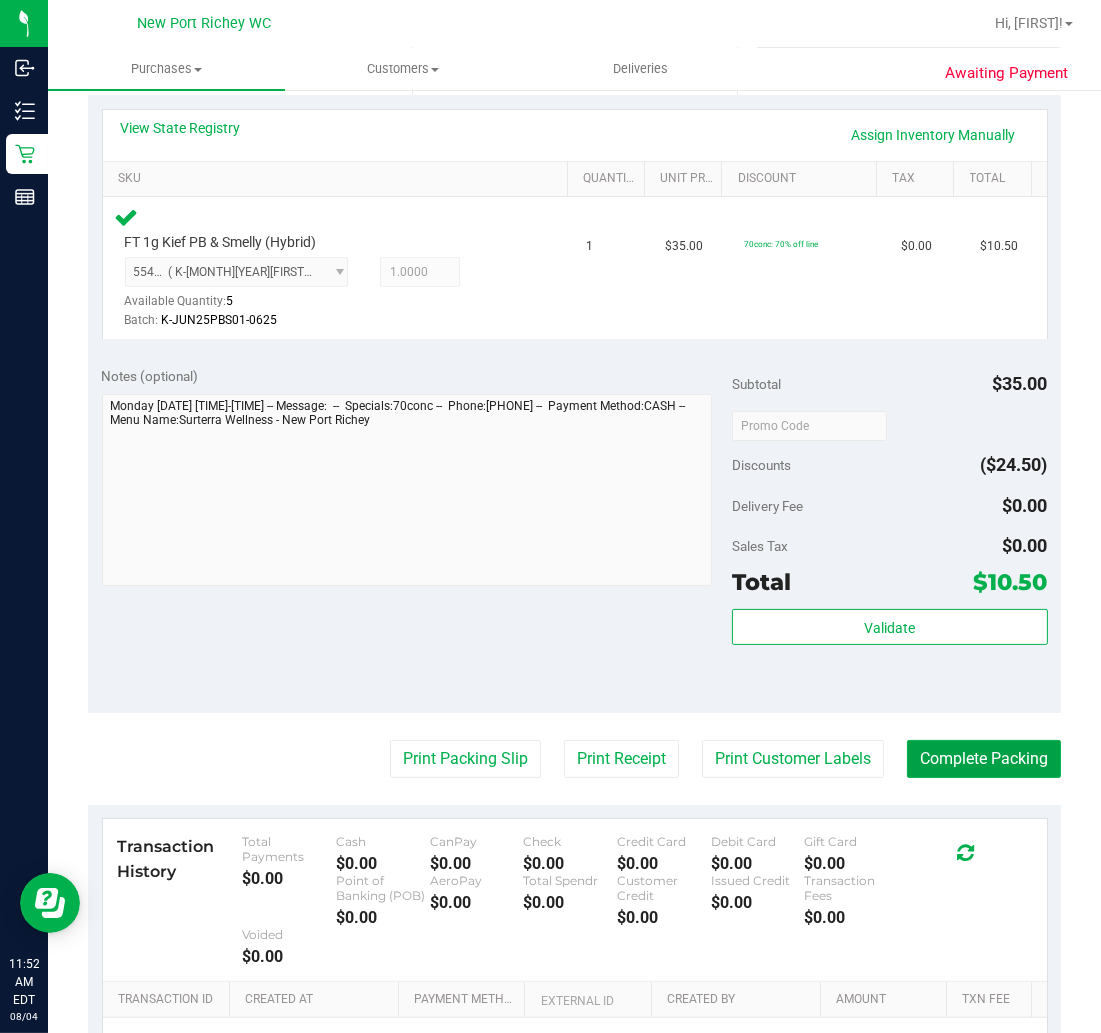 drag, startPoint x: 956, startPoint y: 764, endPoint x: 874, endPoint y: 735, distance: 86.977005 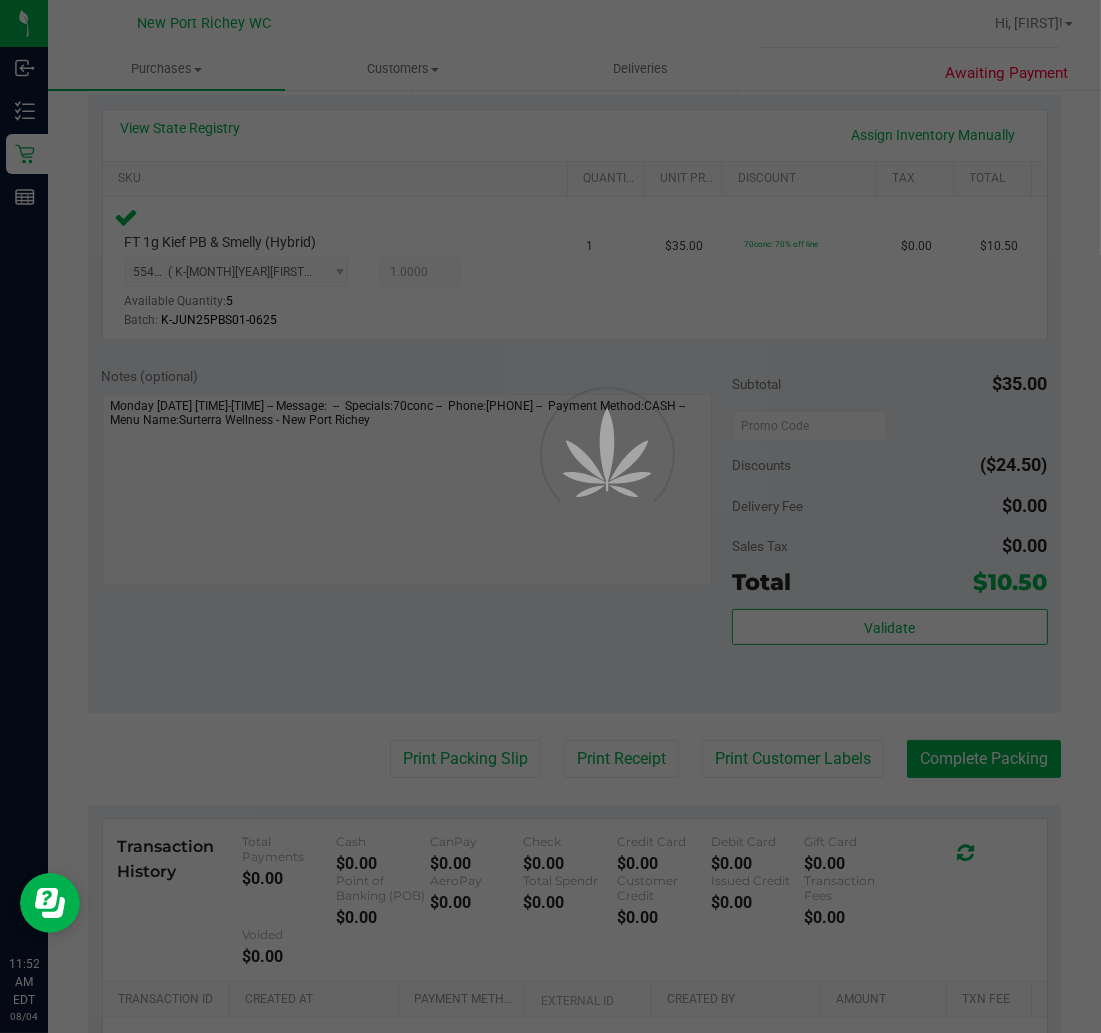 scroll, scrollTop: 0, scrollLeft: 0, axis: both 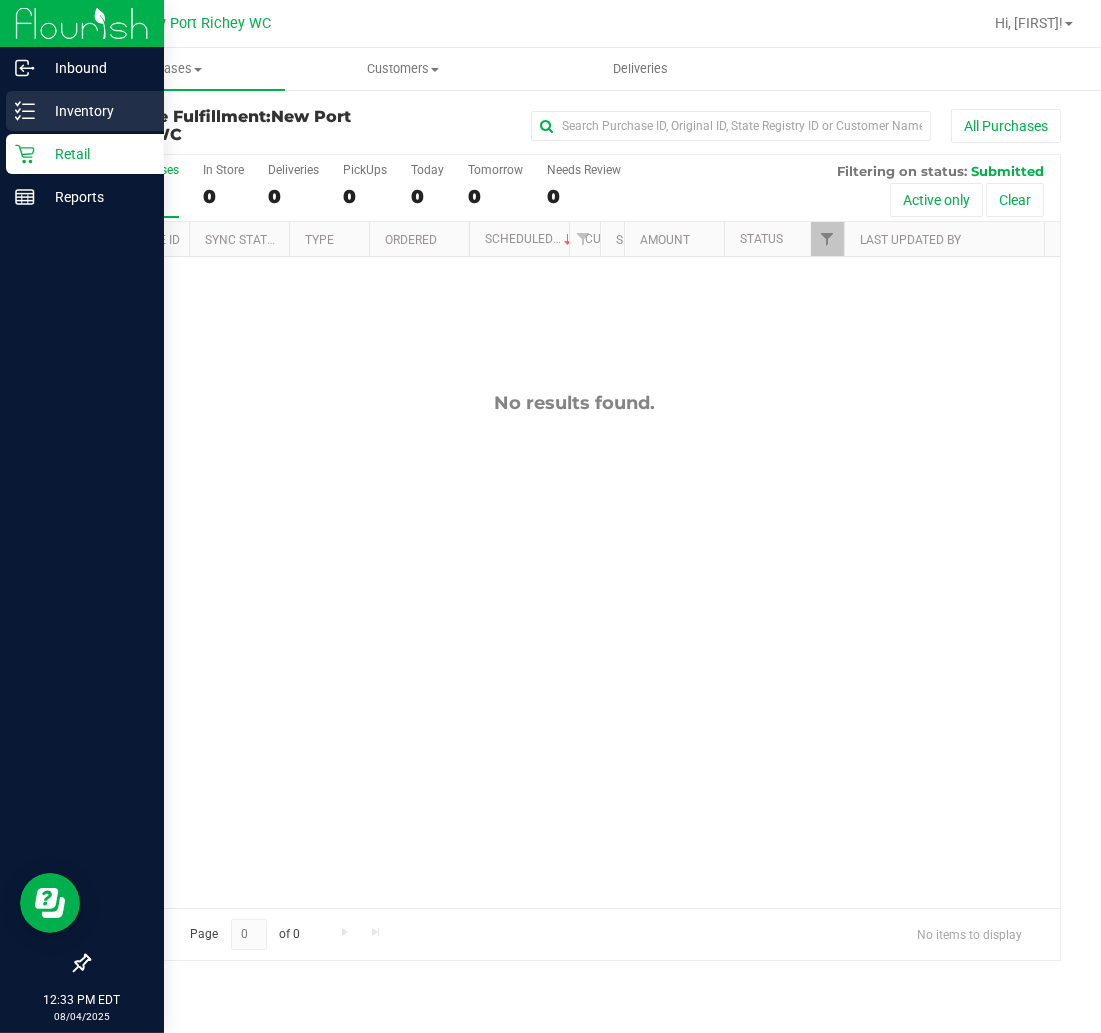 click 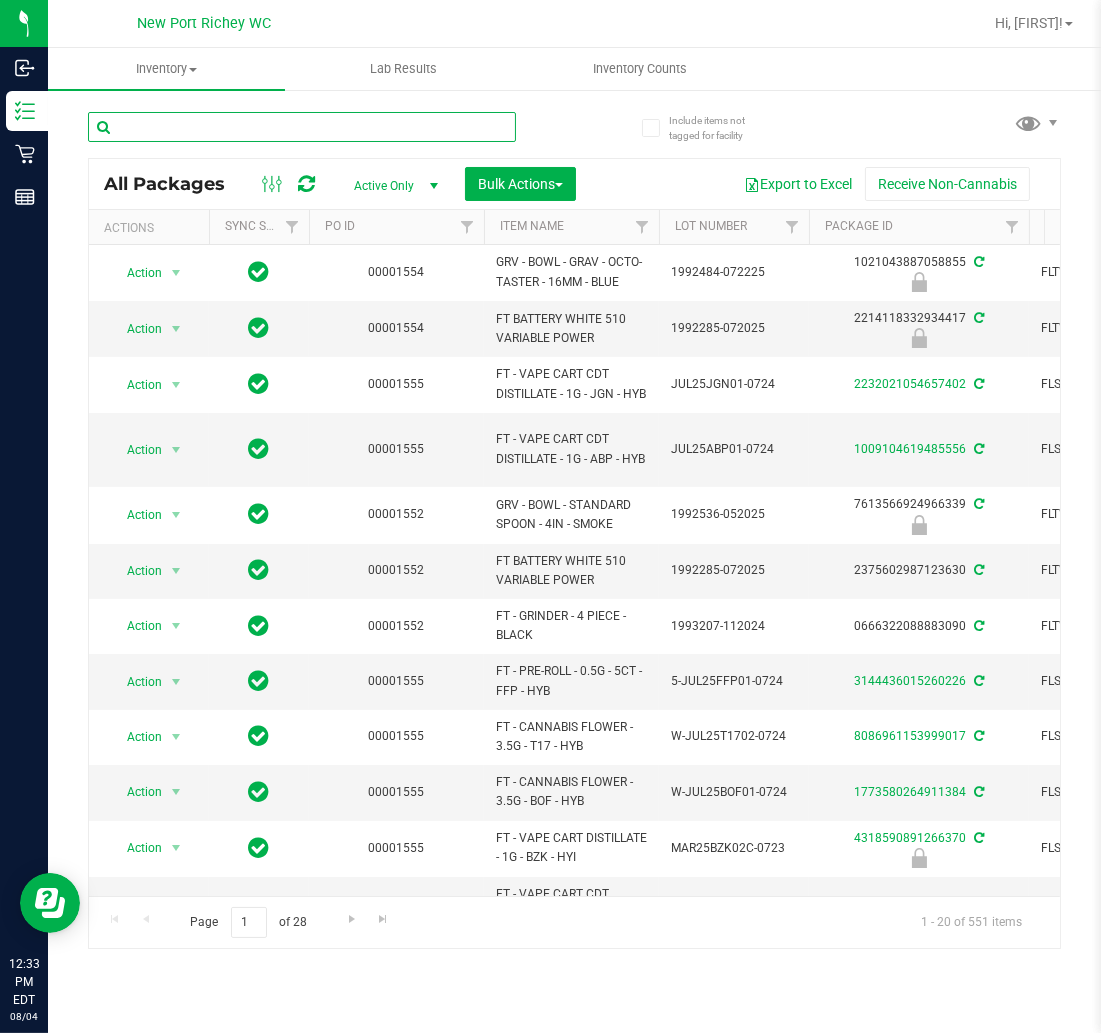 click at bounding box center (302, 127) 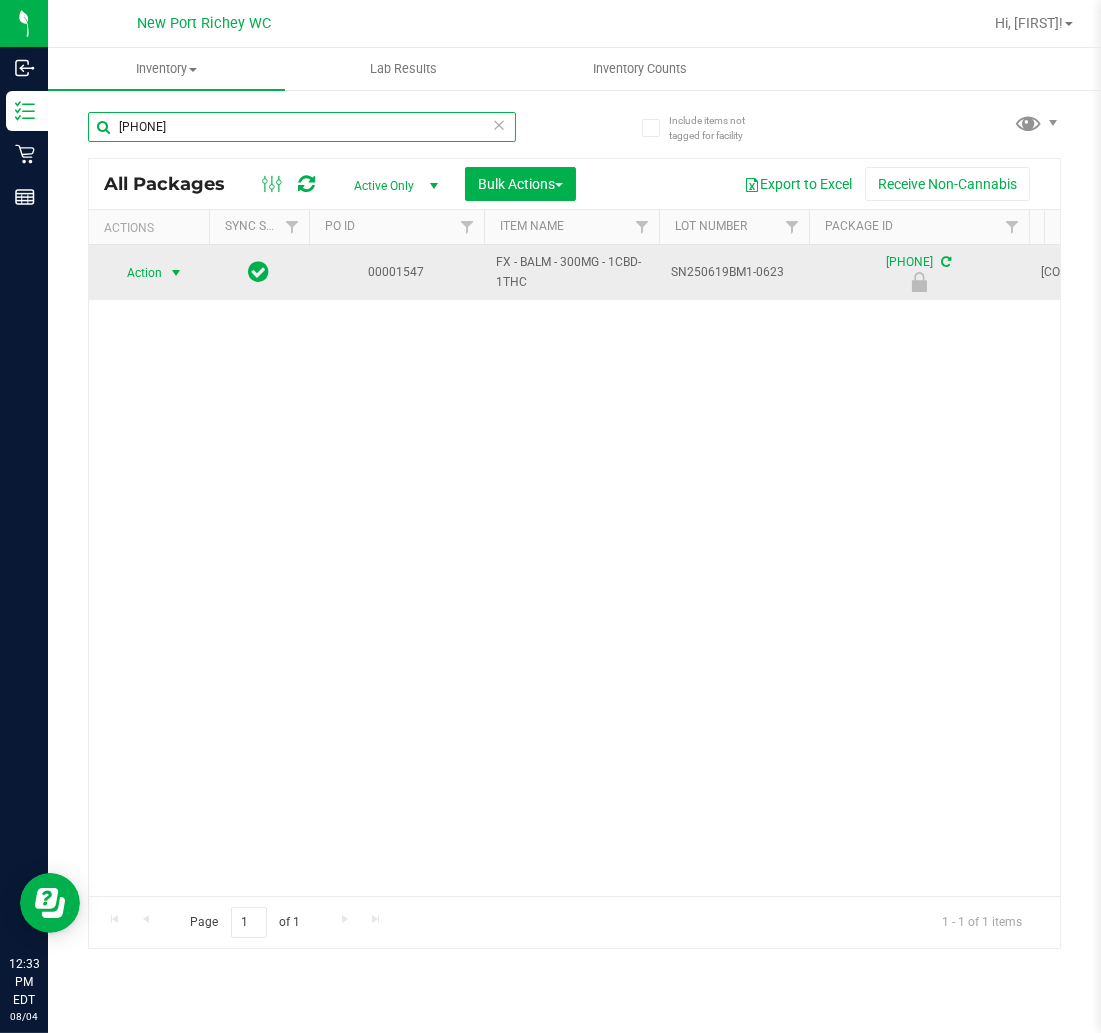 type on "[PHONE]" 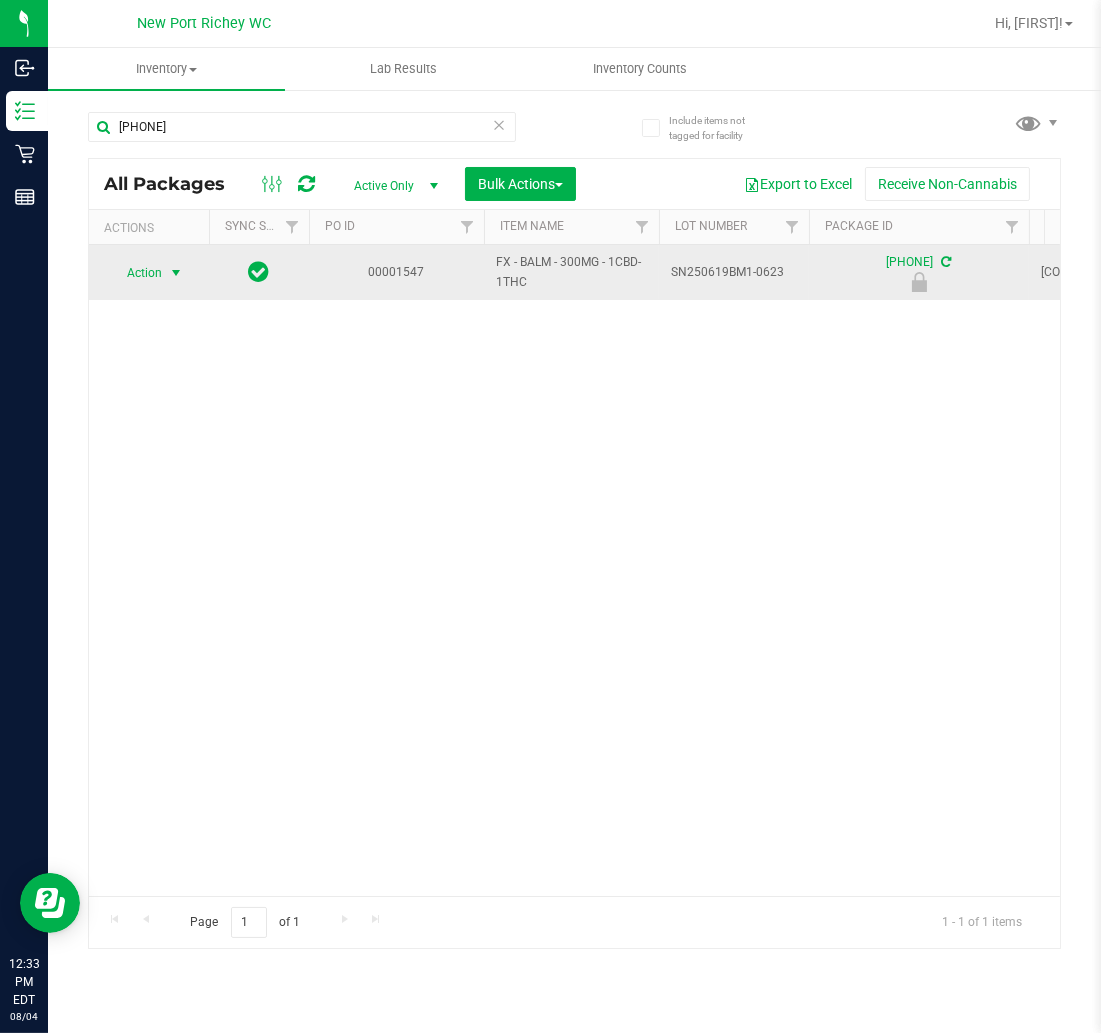 click at bounding box center [176, 273] 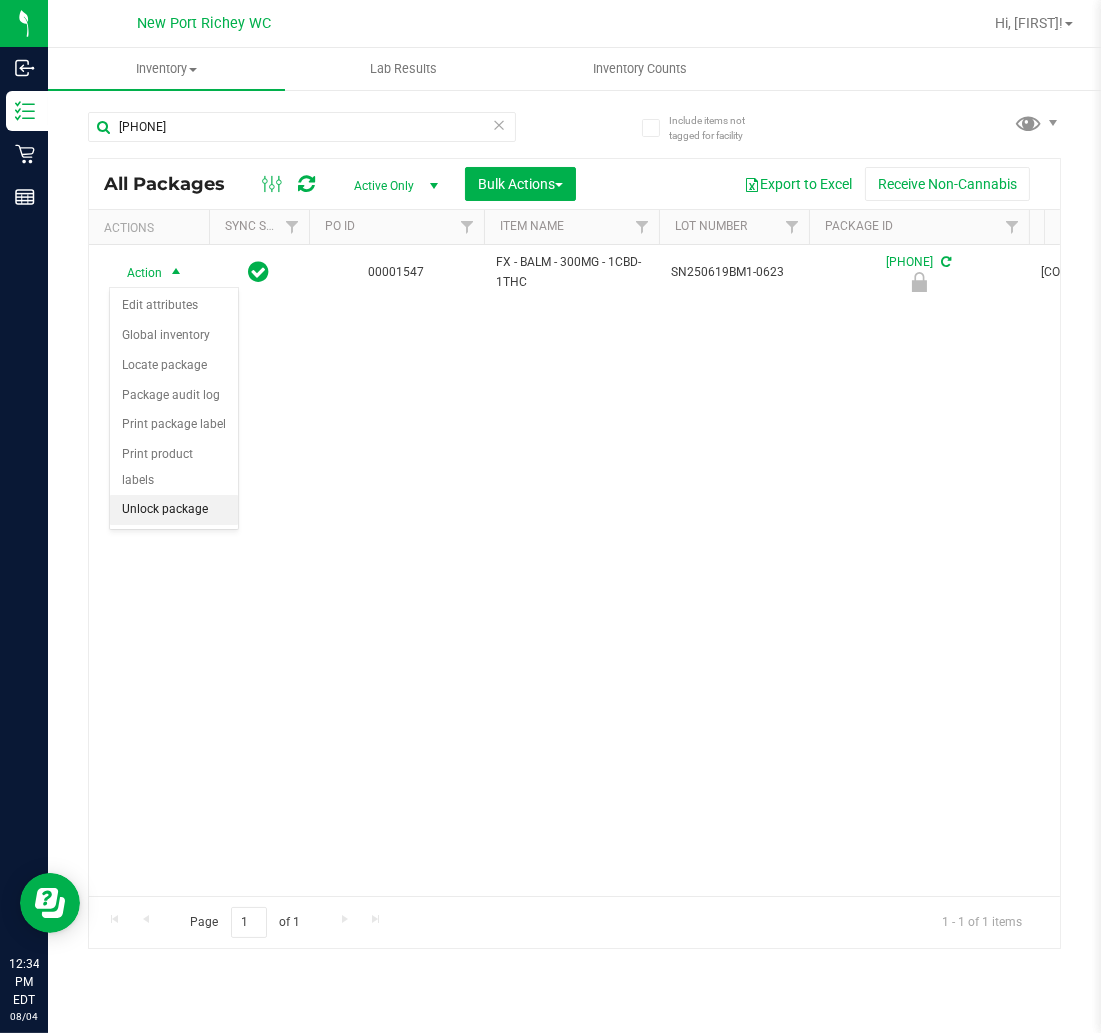 click on "Unlock package" at bounding box center [174, 510] 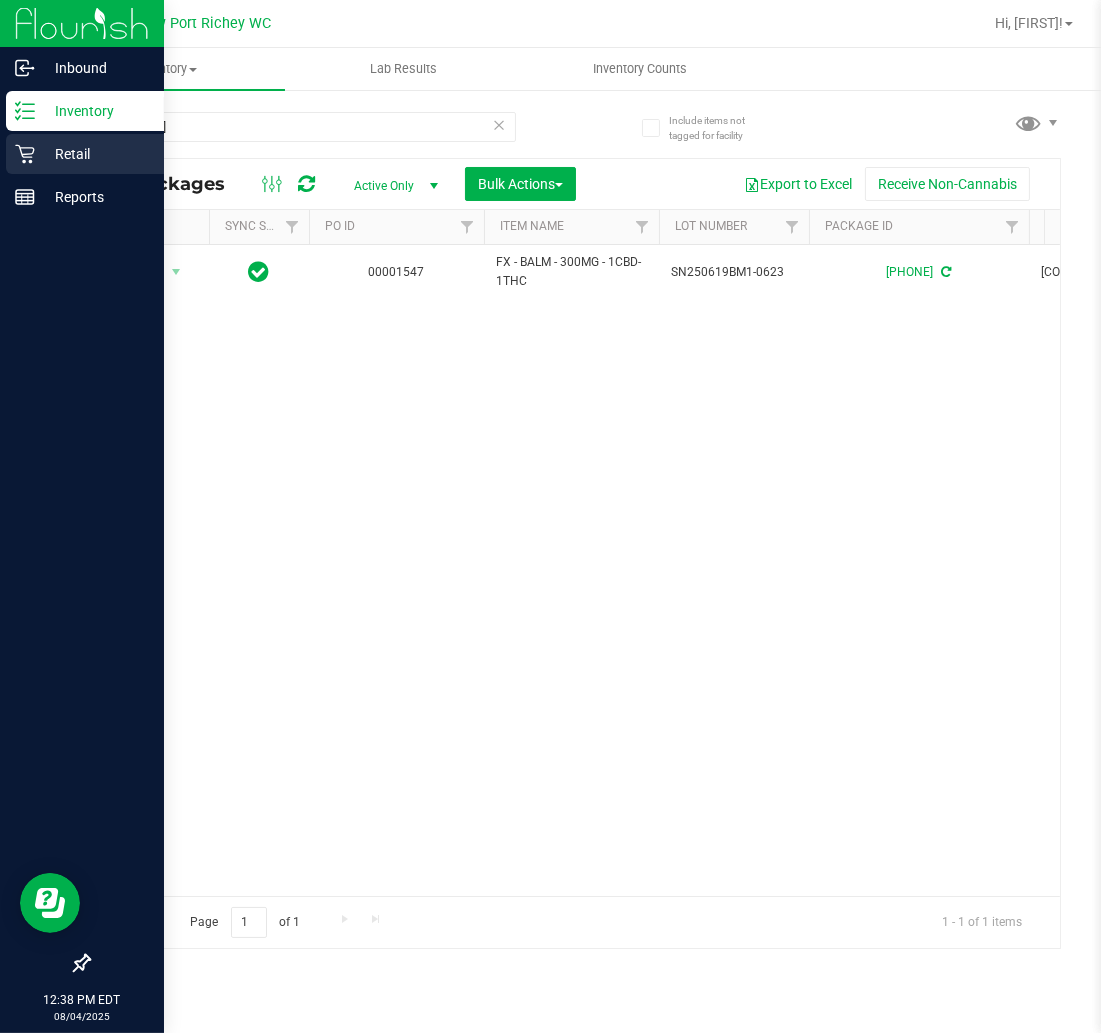 click on "Retail" at bounding box center [95, 154] 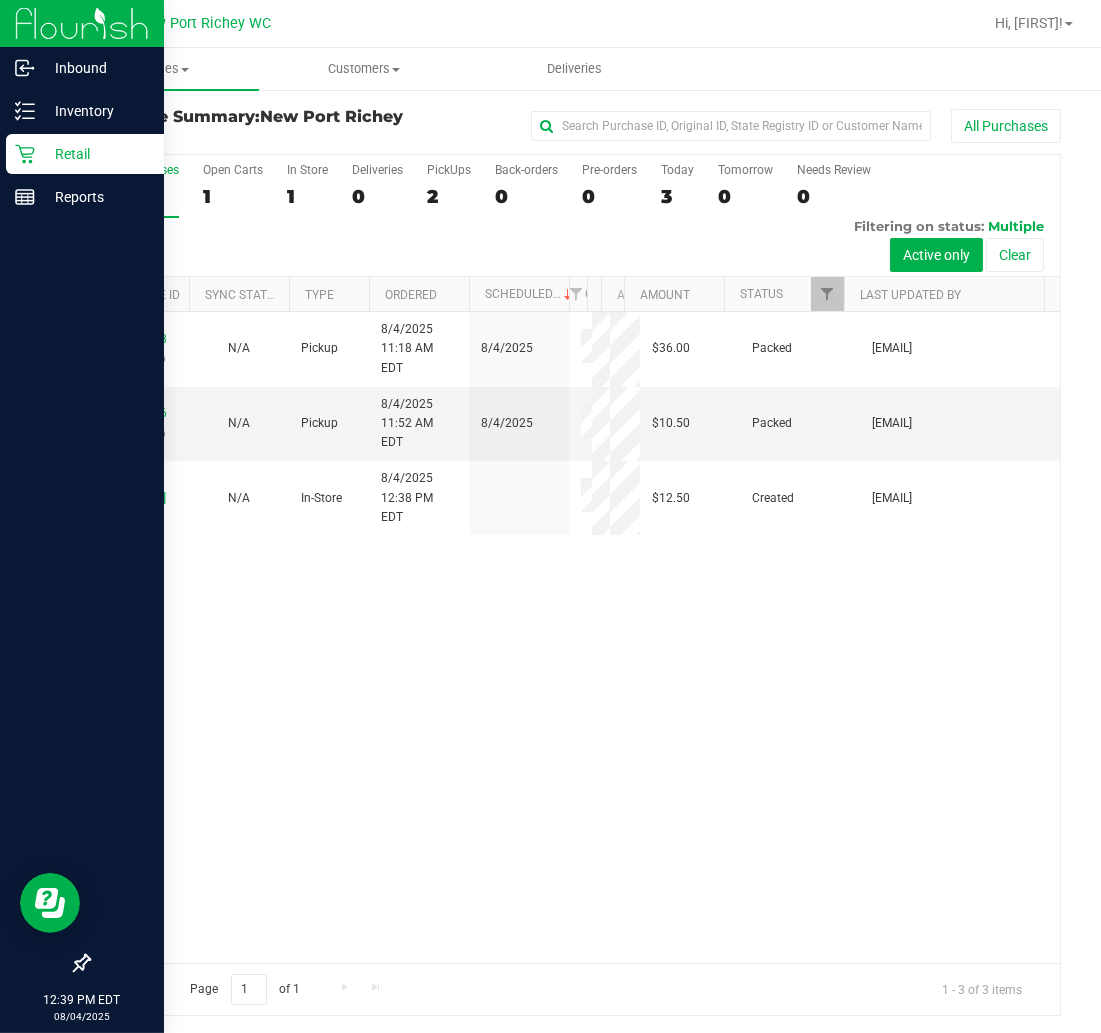 click 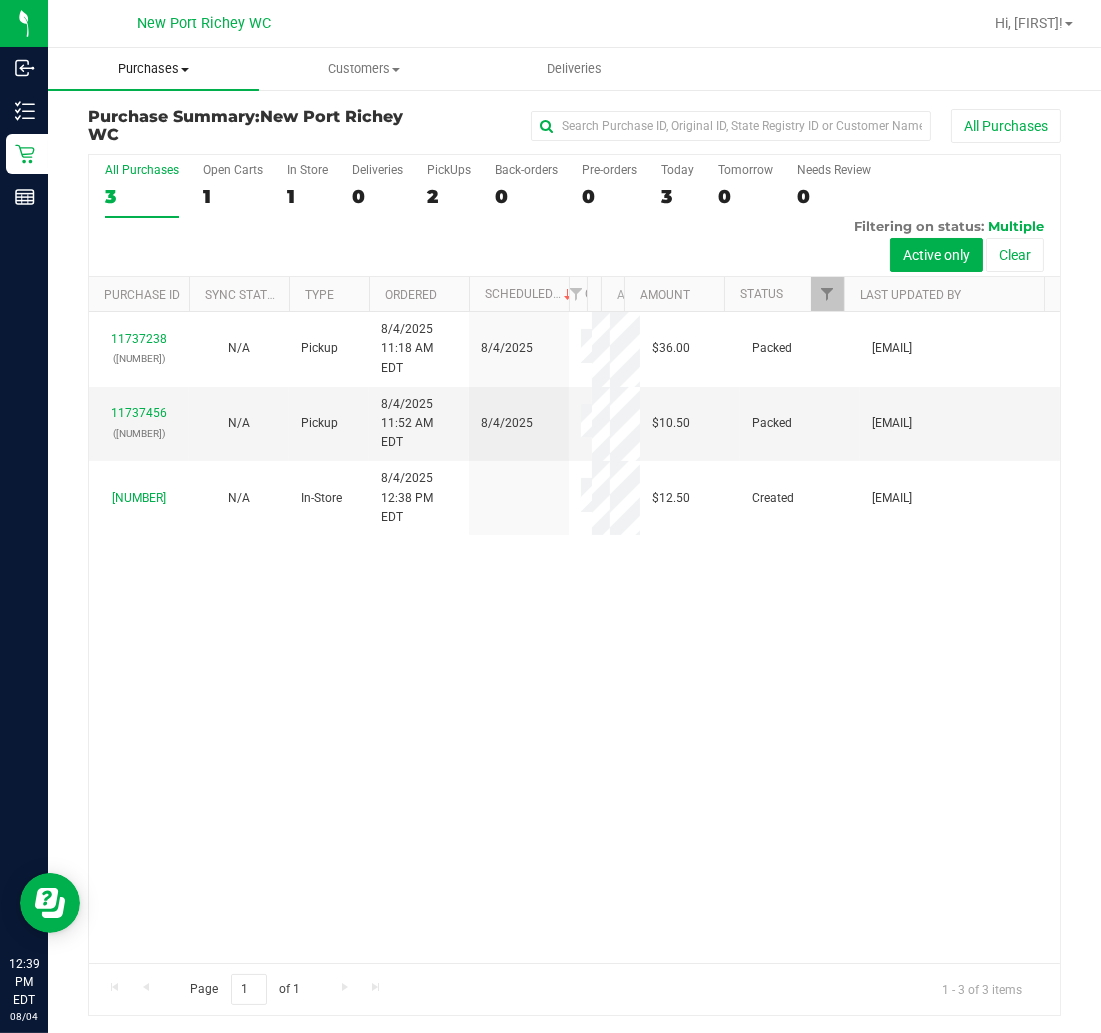 click on "Purchases" at bounding box center [153, 69] 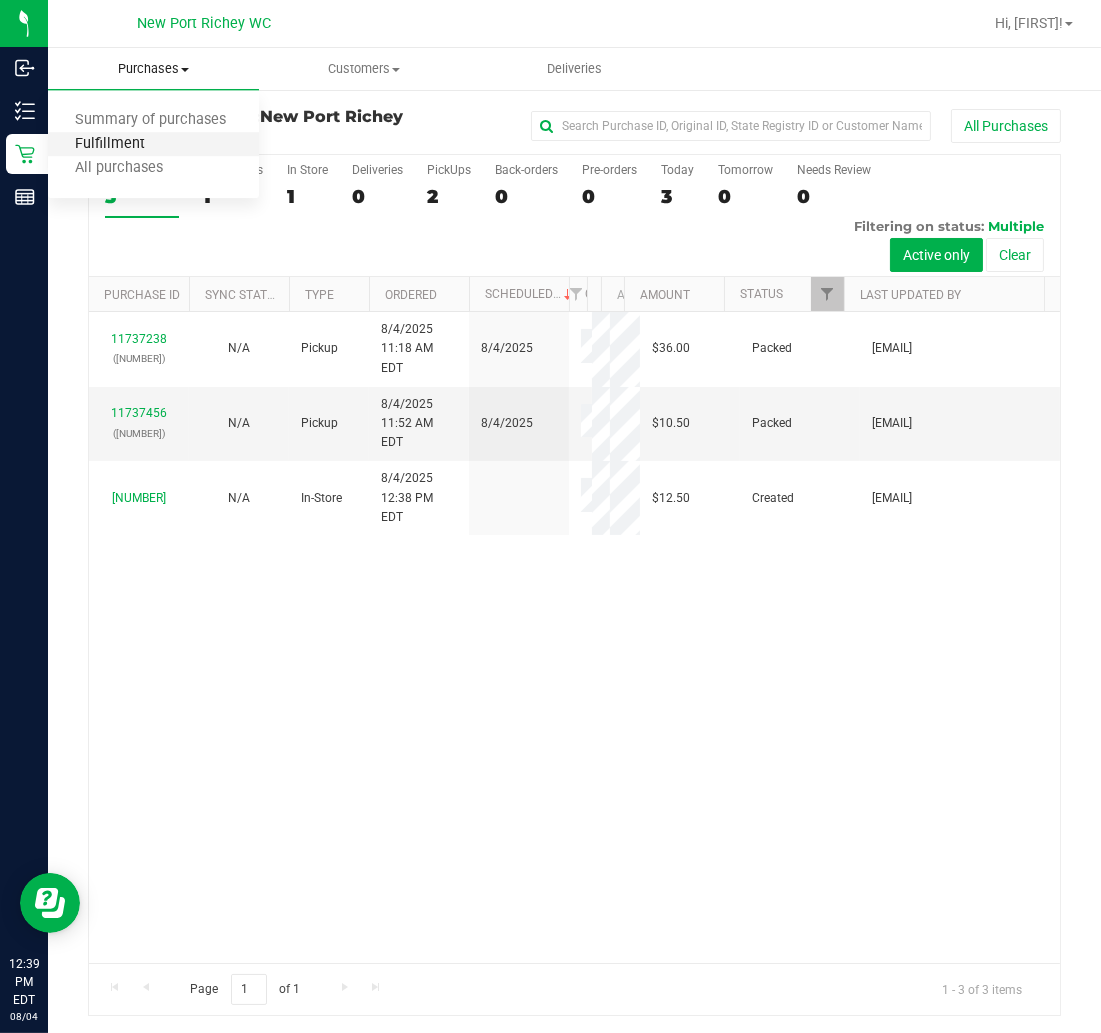 click on "Fulfillment" at bounding box center [110, 144] 